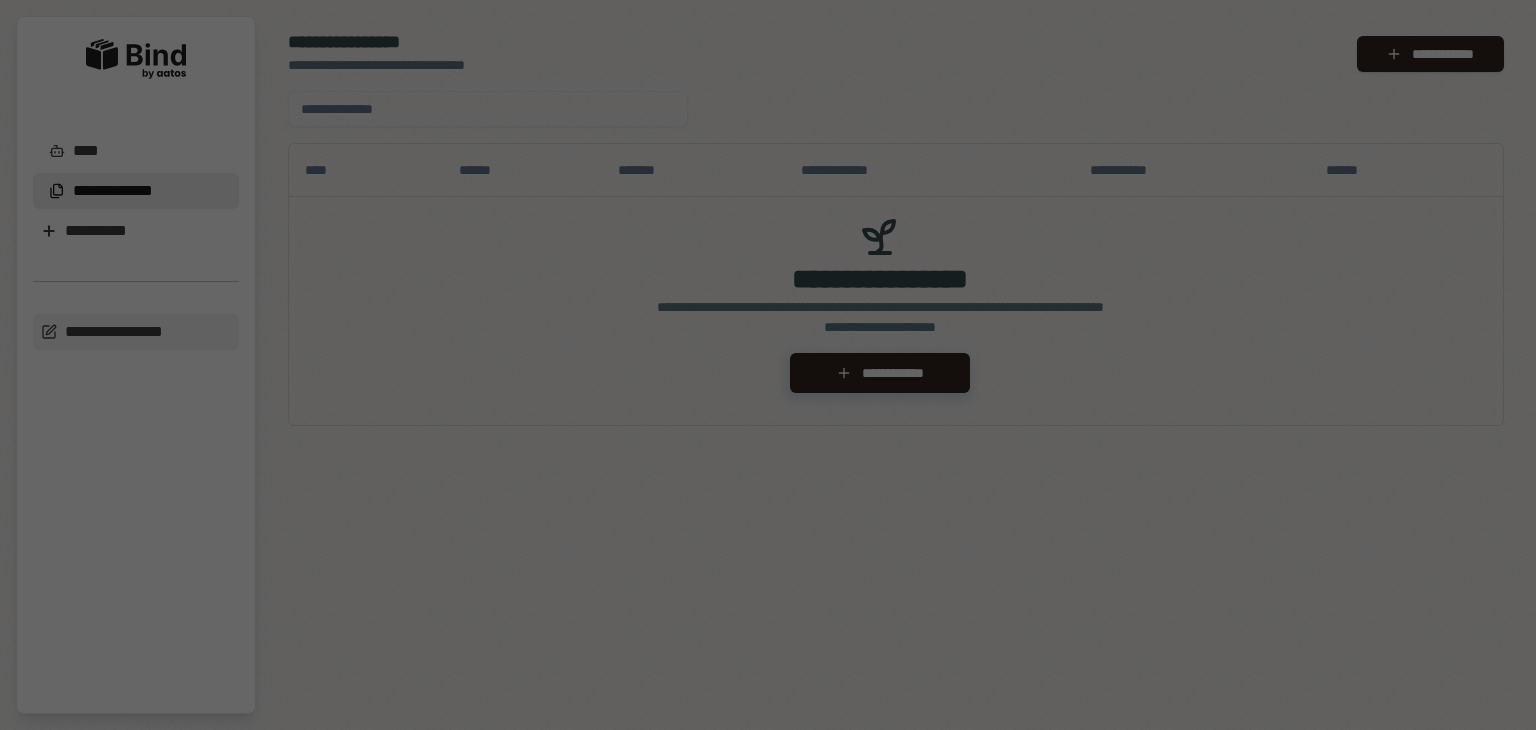 scroll, scrollTop: 0, scrollLeft: 0, axis: both 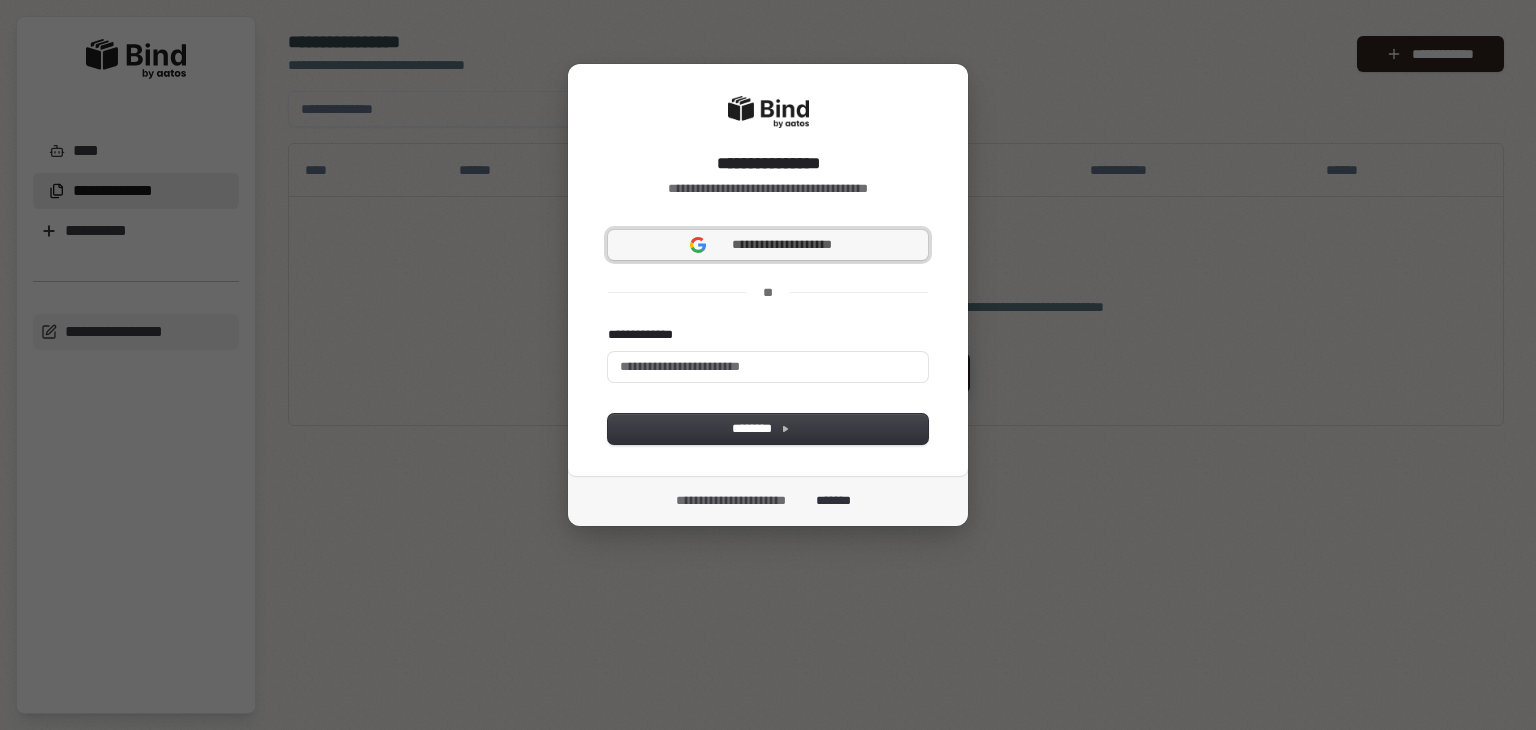 click on "**********" at bounding box center [782, 245] 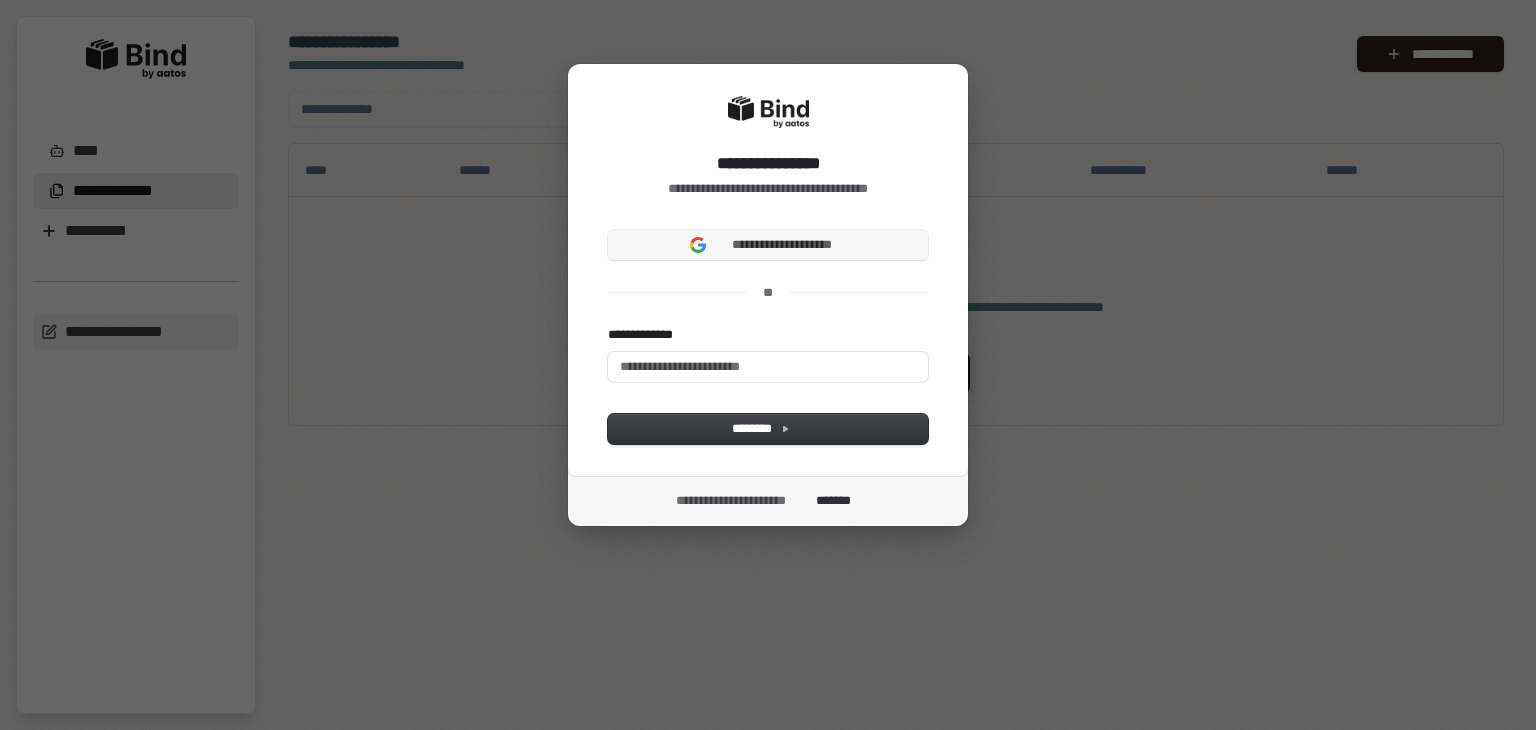 type 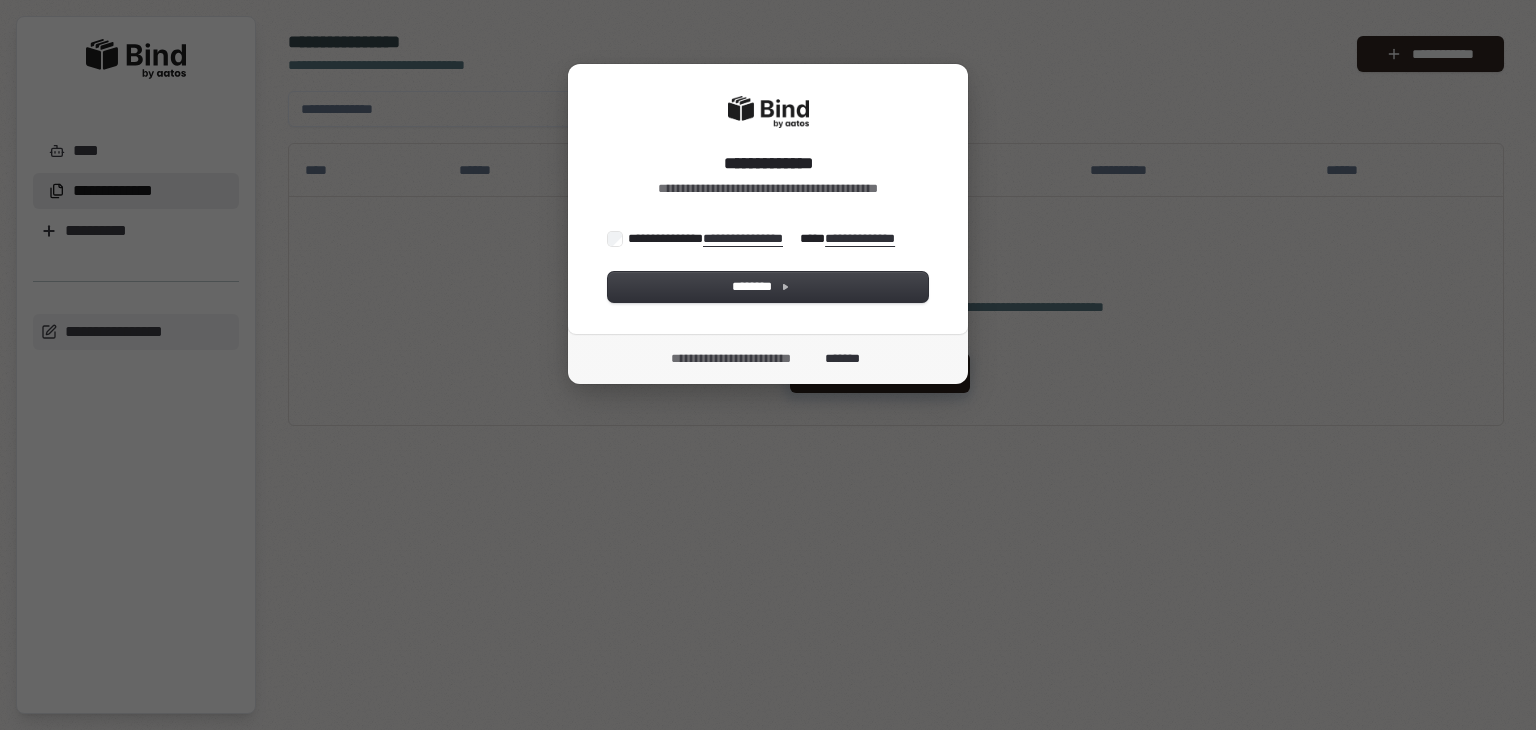 scroll, scrollTop: 0, scrollLeft: 0, axis: both 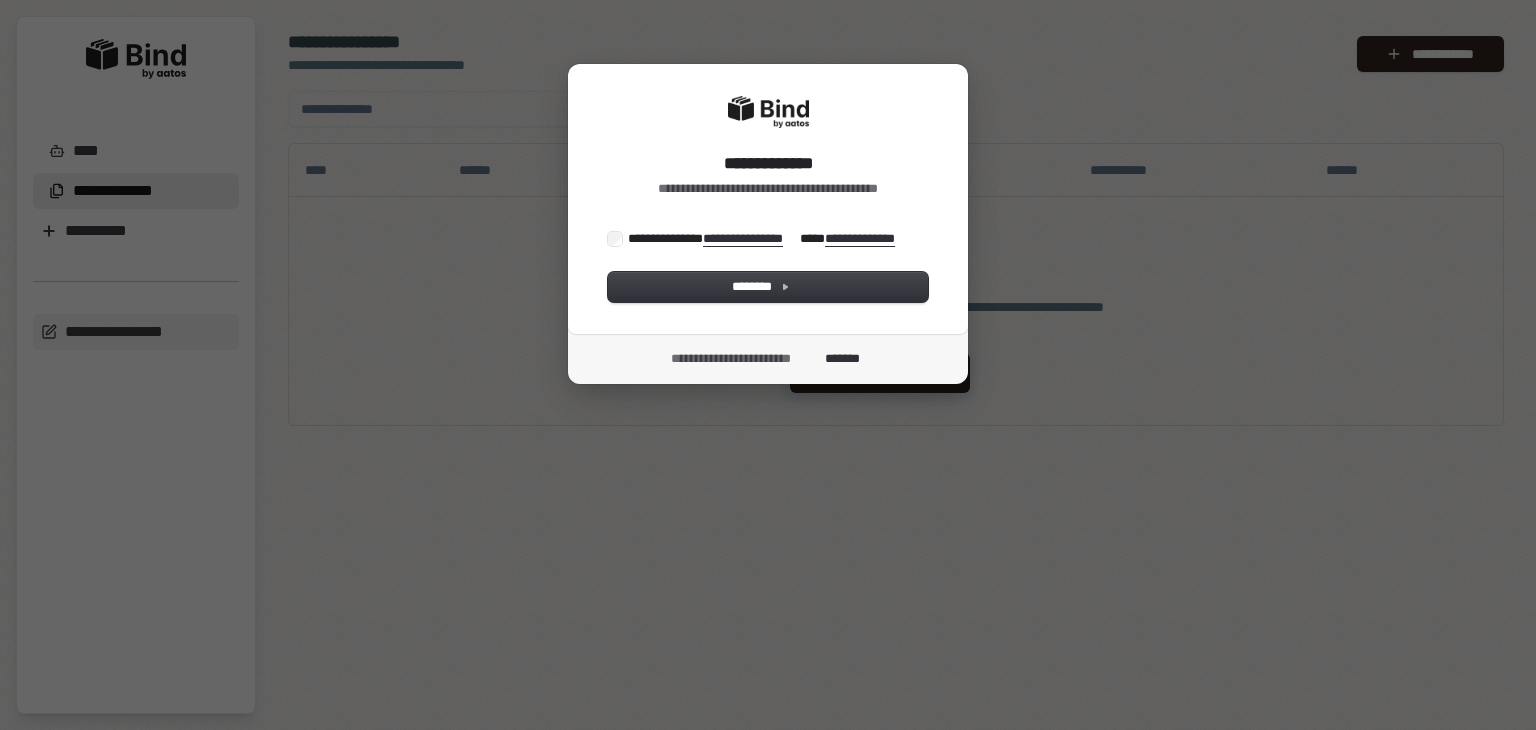 click on "**********" at bounding box center [768, 199] 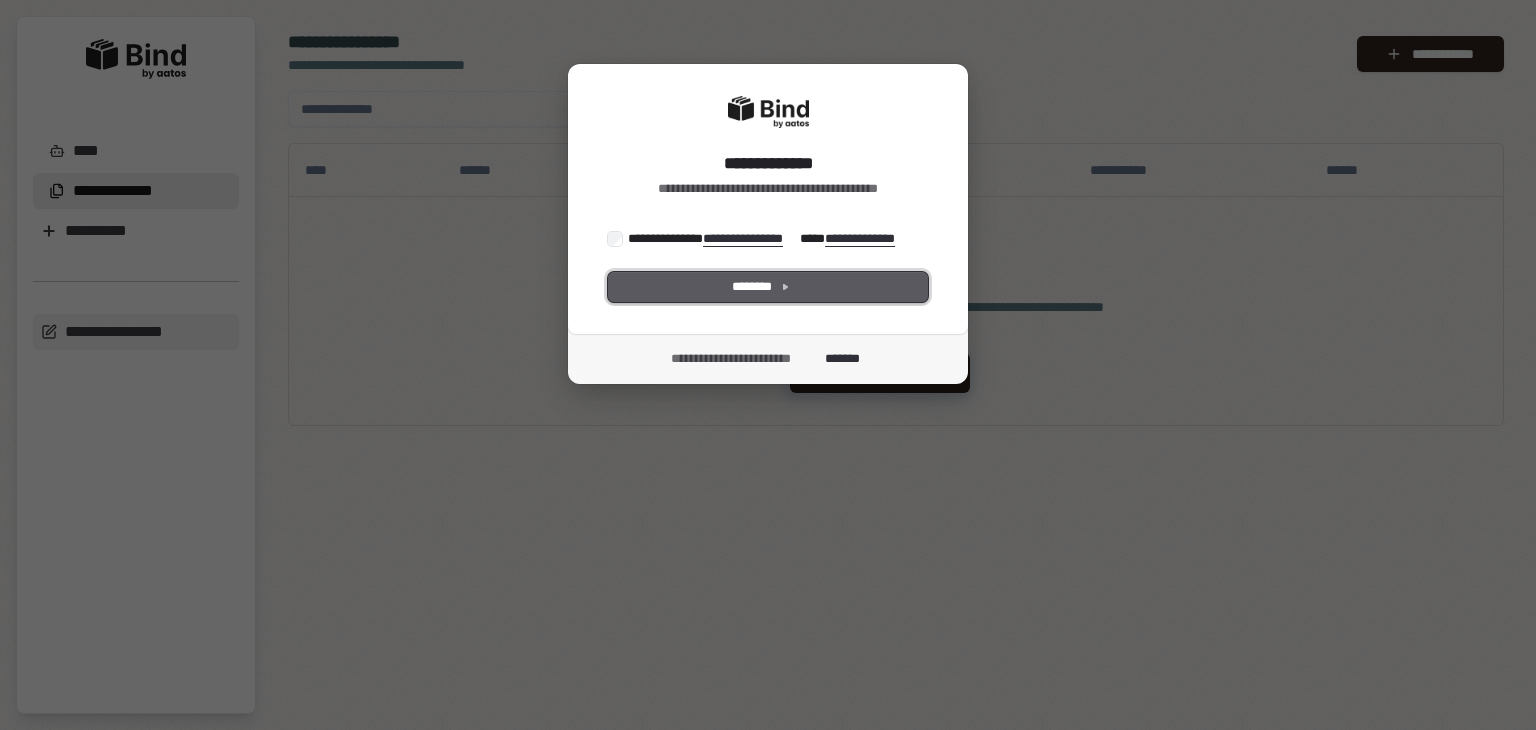click on "********" at bounding box center (768, 287) 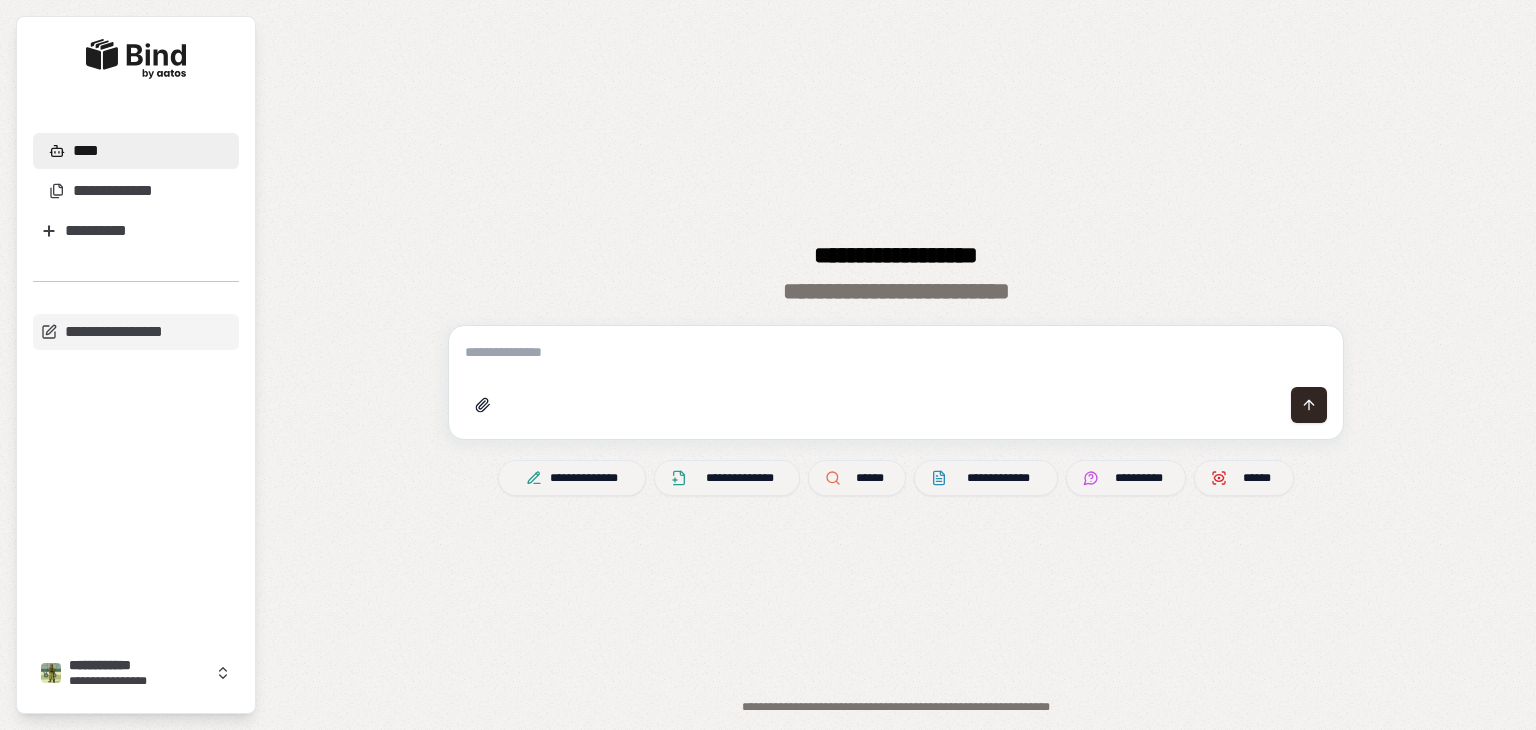scroll, scrollTop: 0, scrollLeft: 0, axis: both 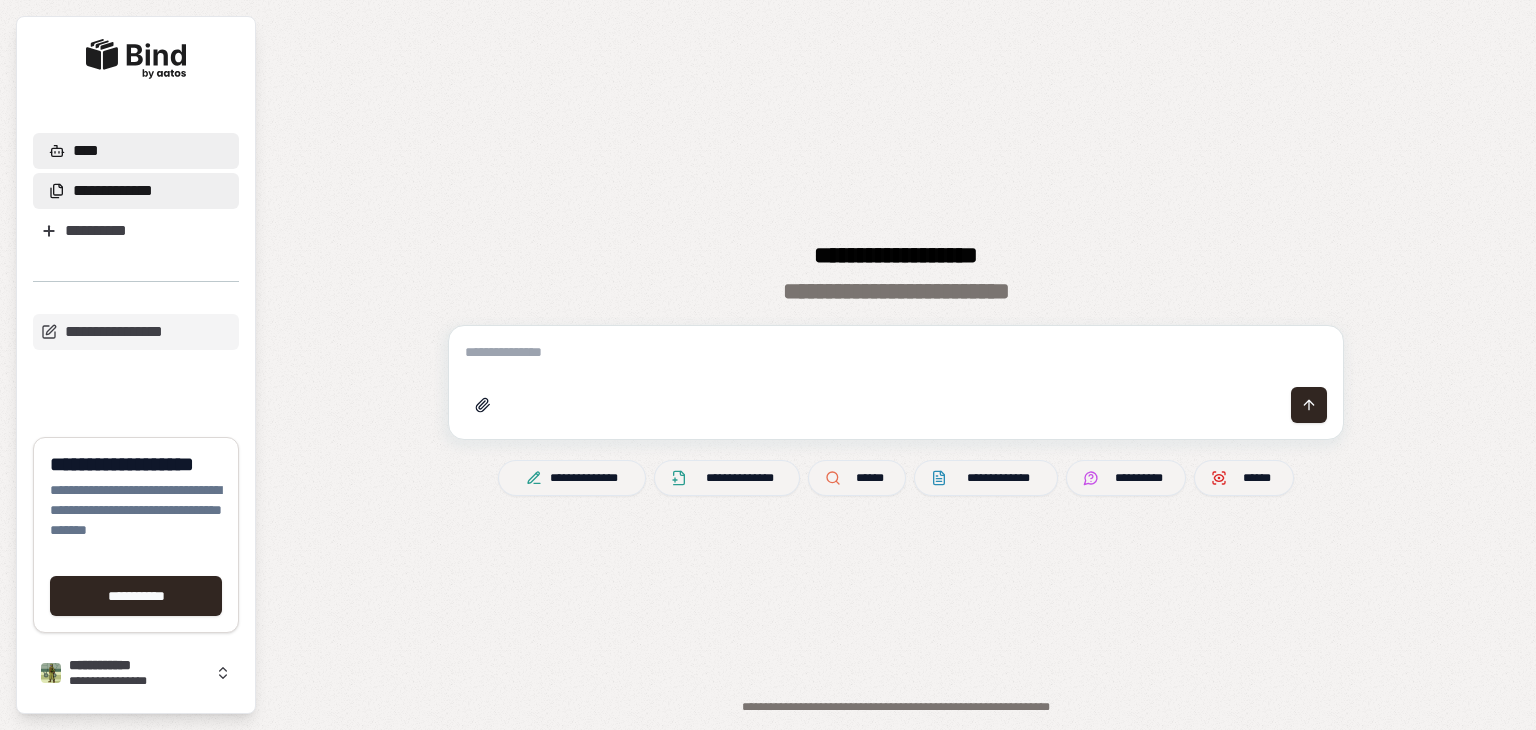 click on "**********" at bounding box center [113, 191] 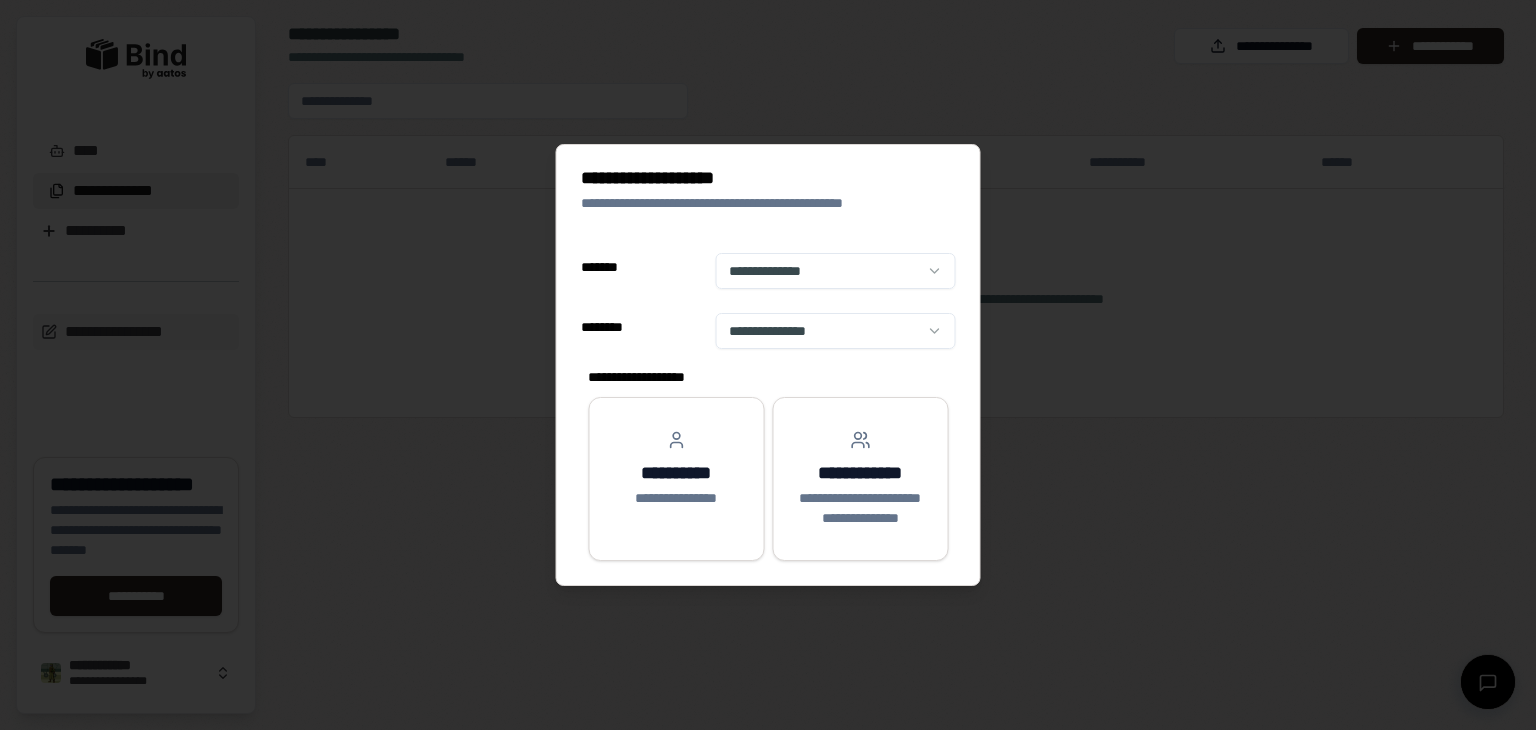 select on "**" 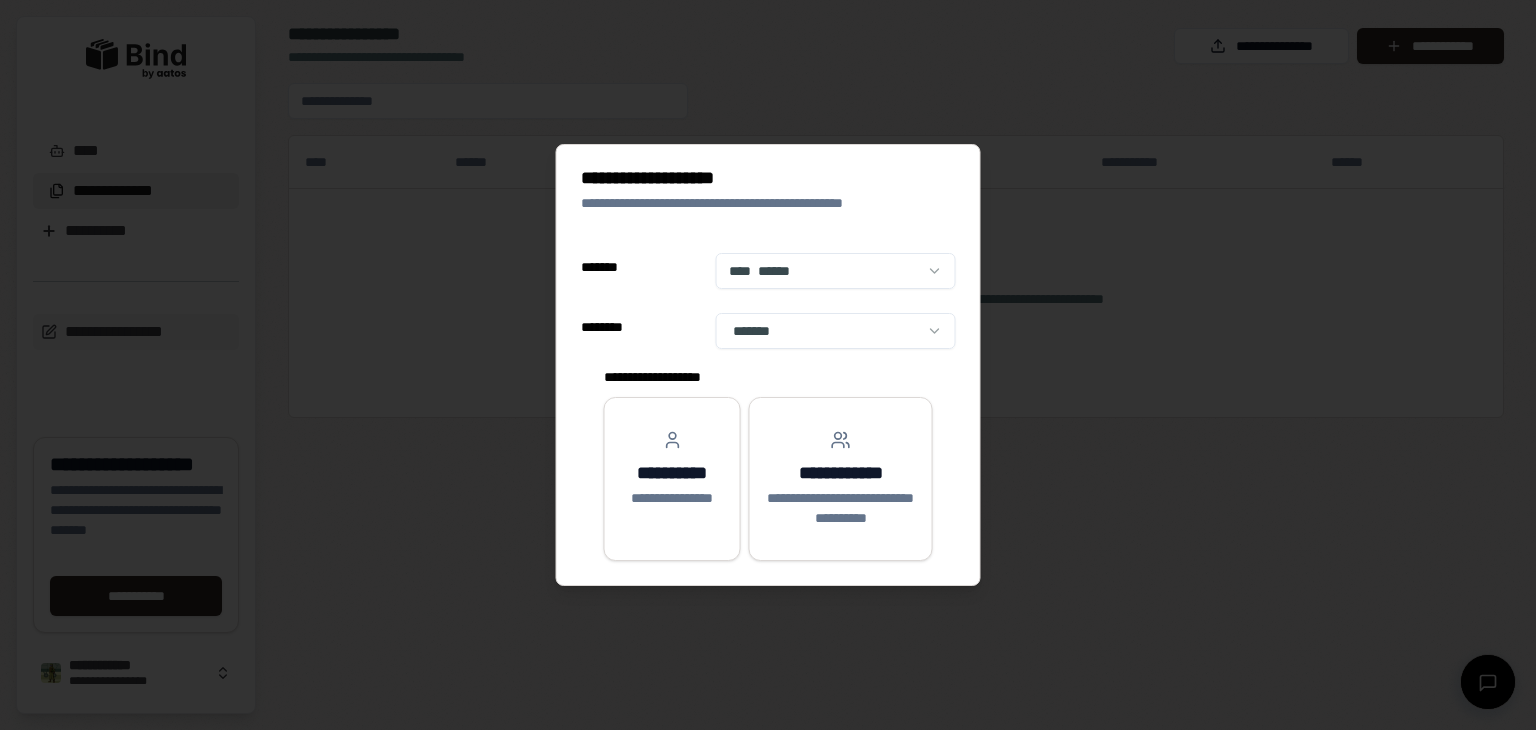 click at bounding box center (768, 365) 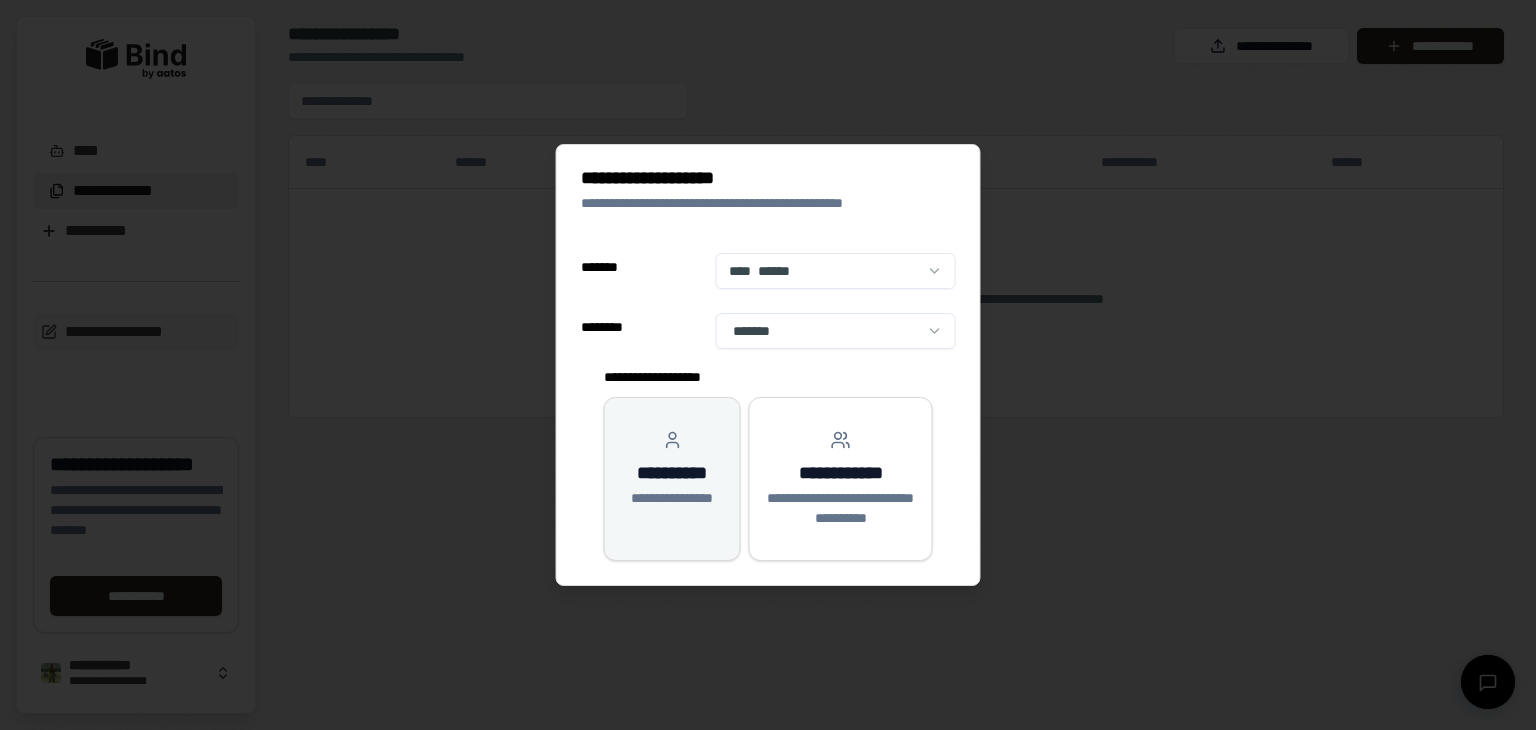 click on "**********" at bounding box center (672, 473) 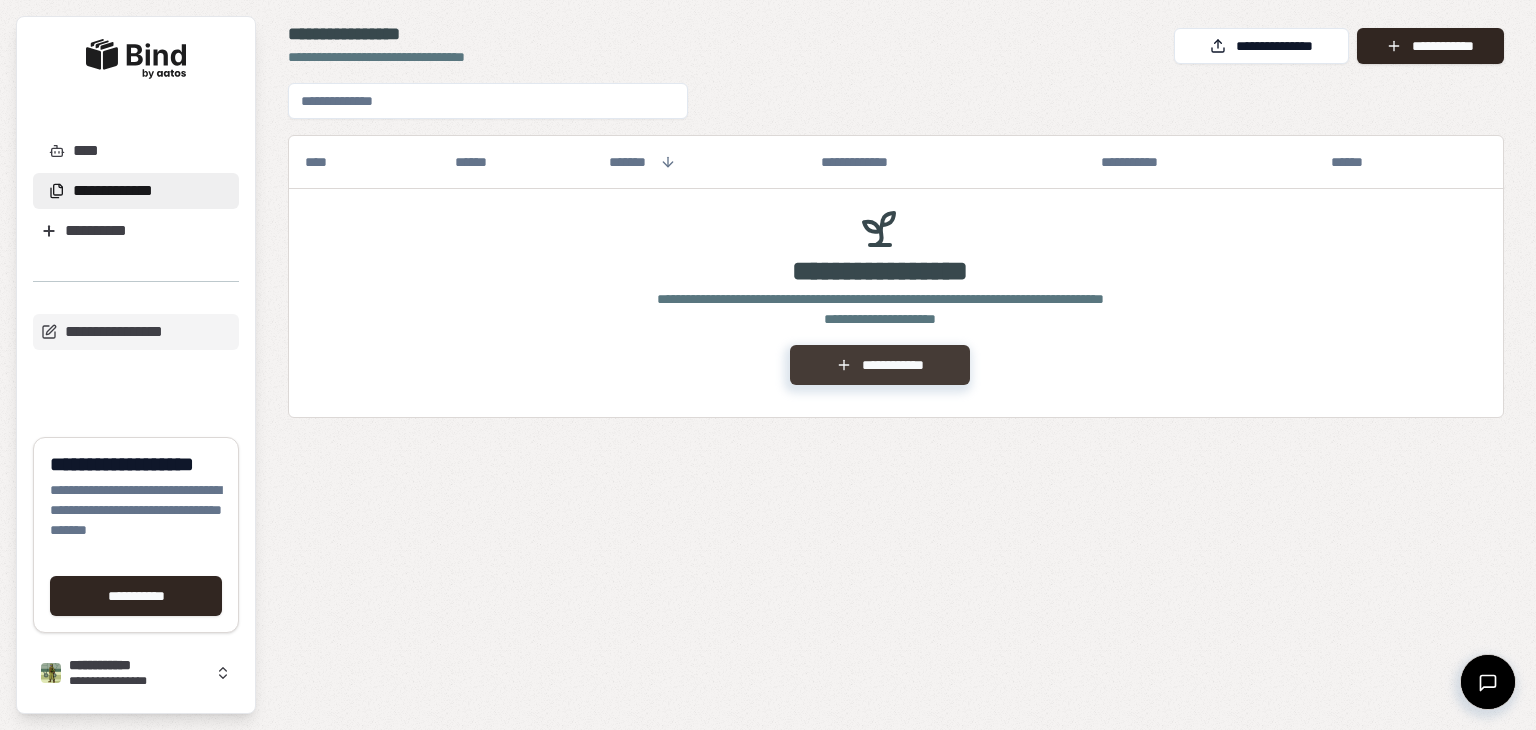 click on "**********" at bounding box center [879, 365] 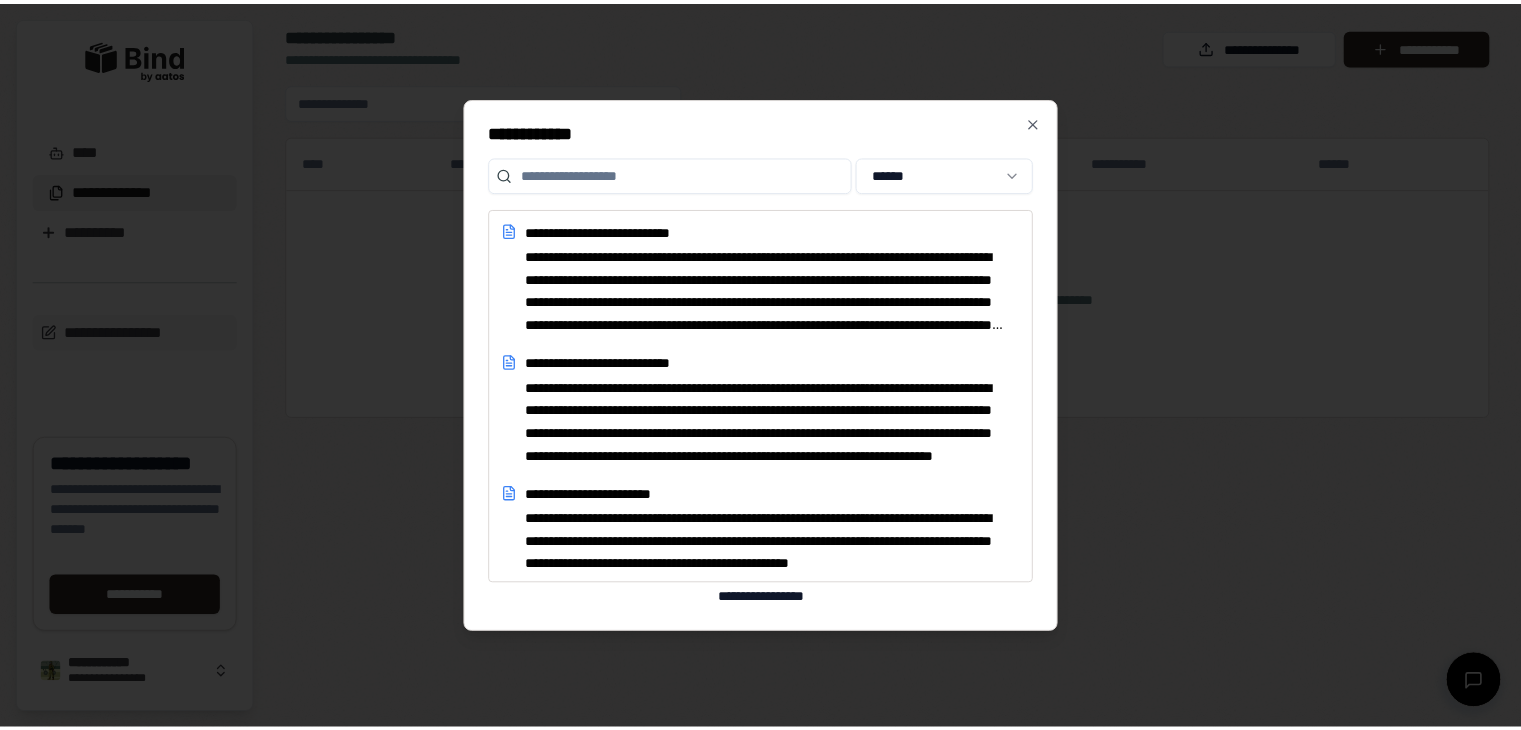 scroll, scrollTop: 1700, scrollLeft: 0, axis: vertical 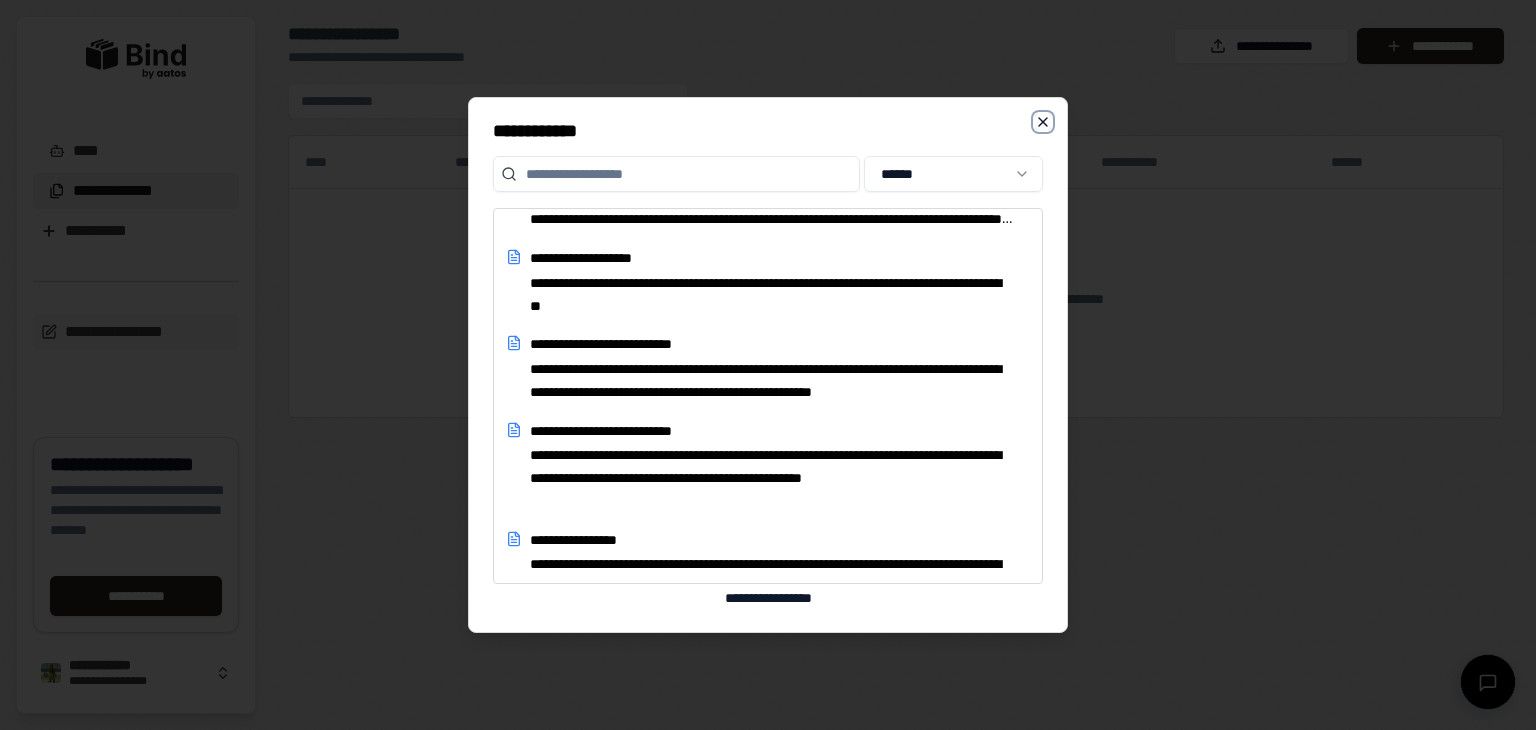 click 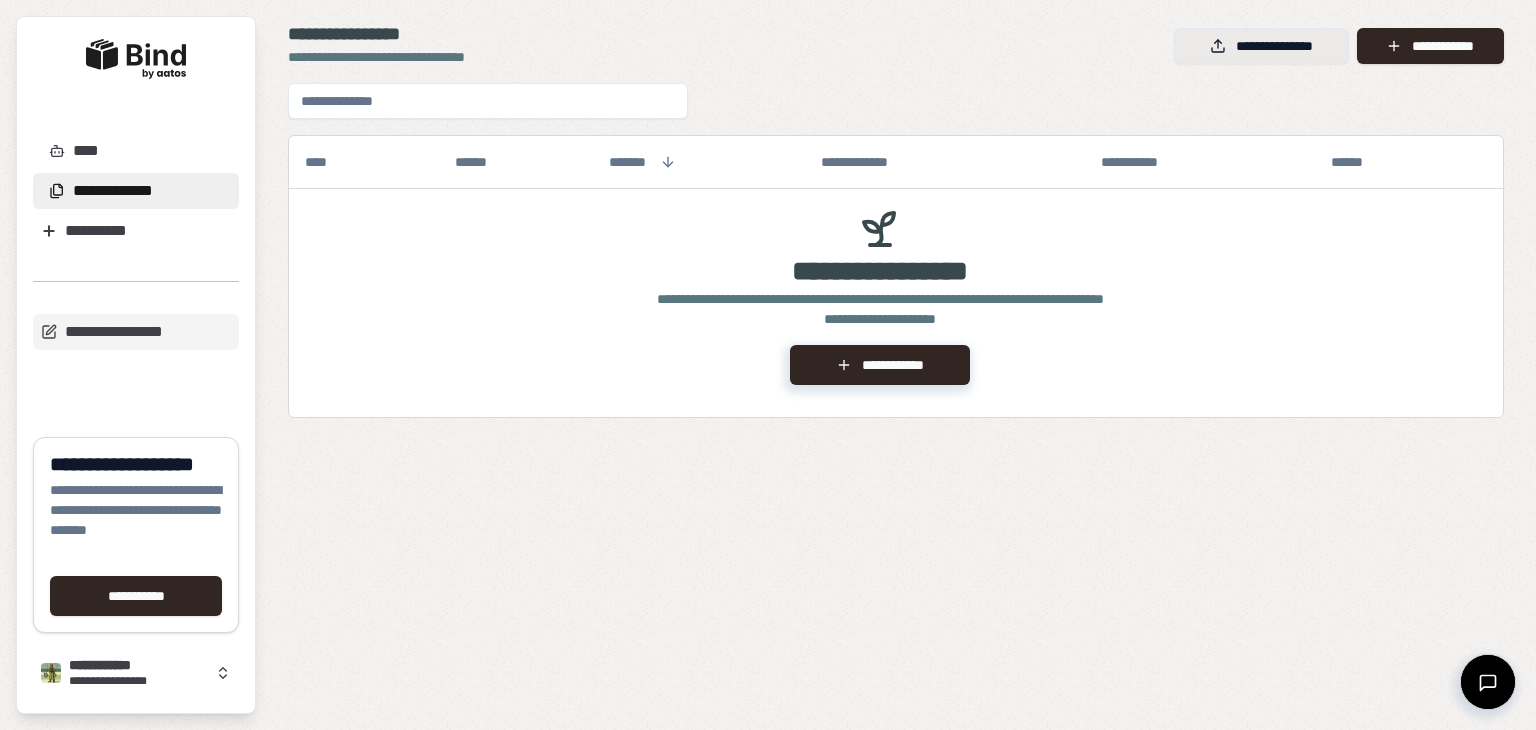 click on "**********" at bounding box center [1261, 46] 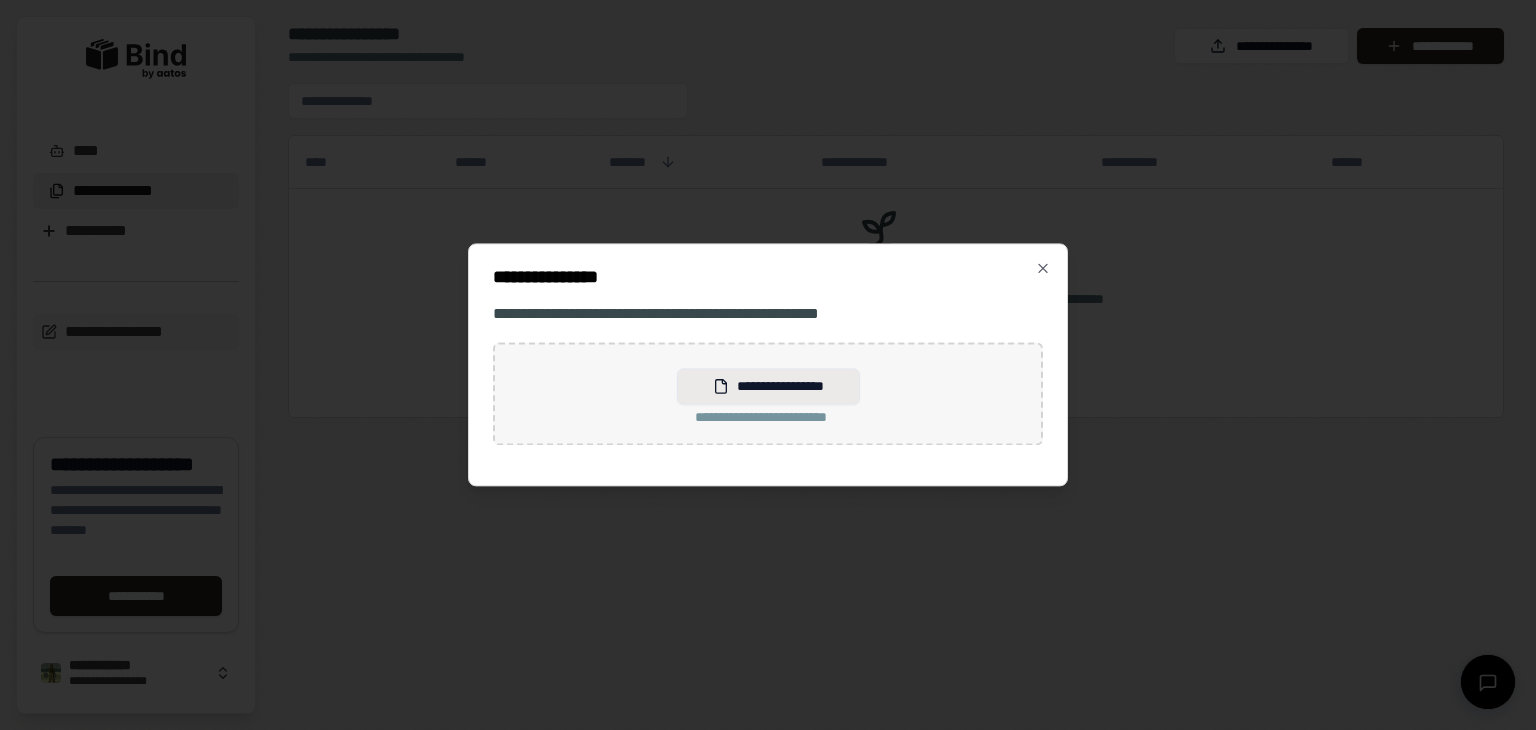 click on "**********" at bounding box center [768, 386] 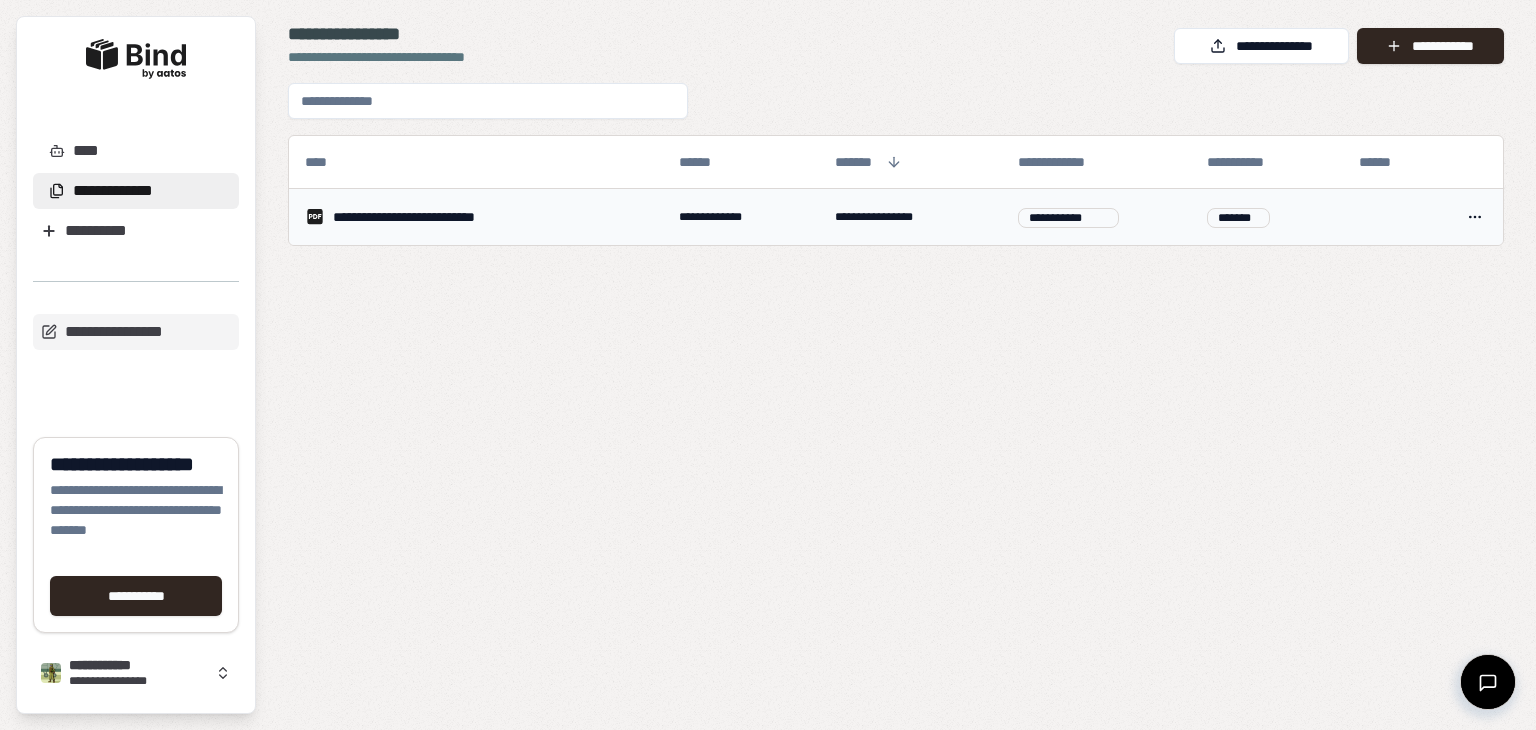 click on "**********" at bounding box center (434, 217) 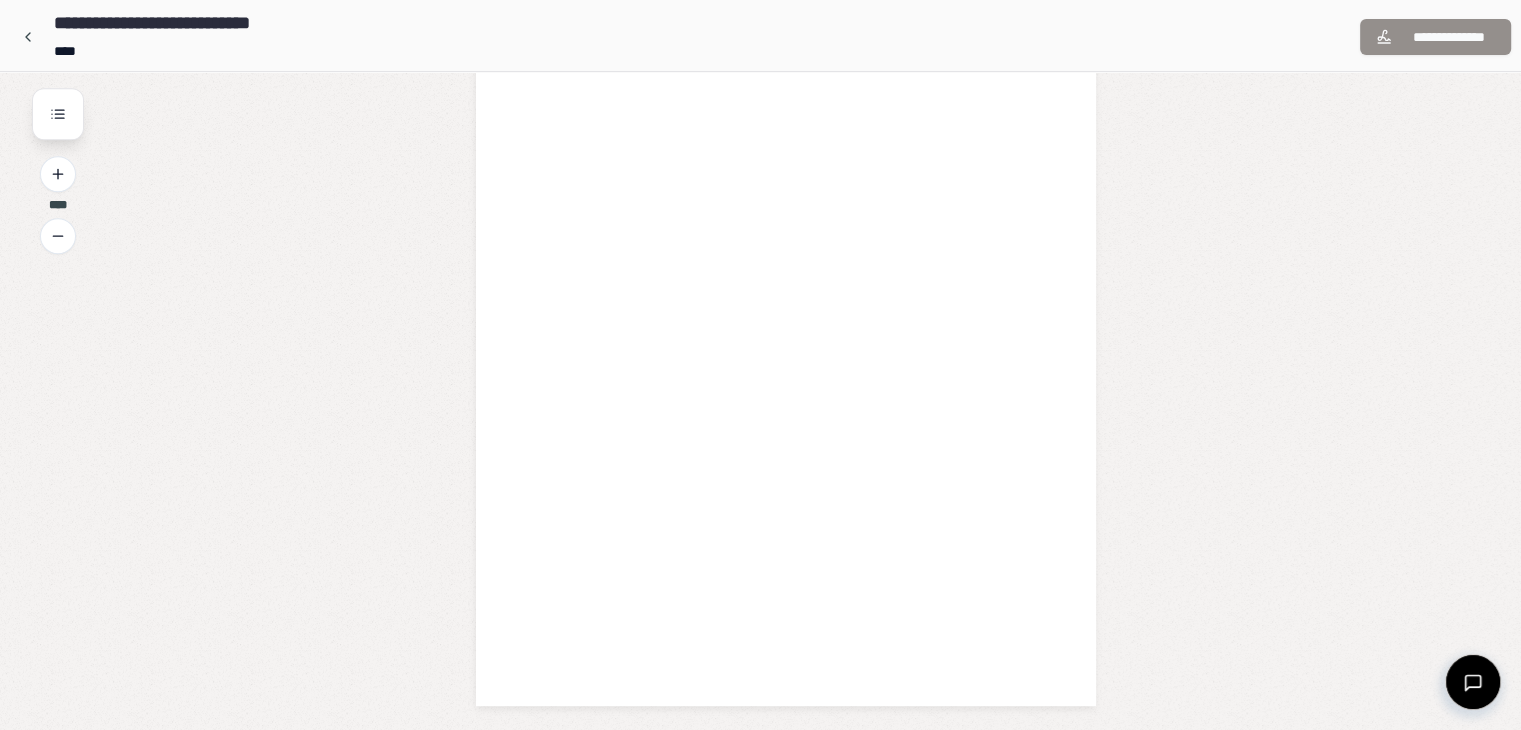 scroll, scrollTop: 0, scrollLeft: 0, axis: both 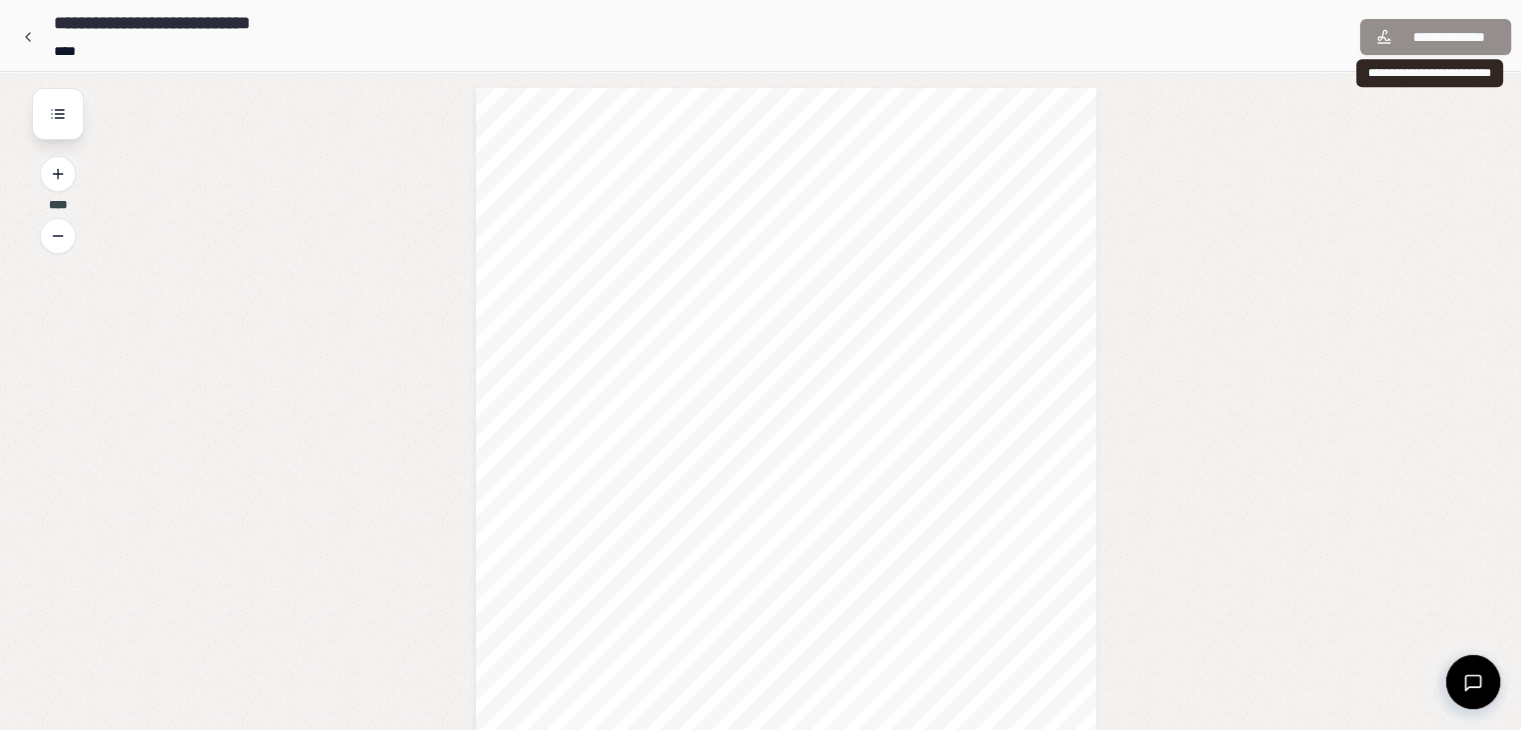 click on "**********" at bounding box center [1435, 37] 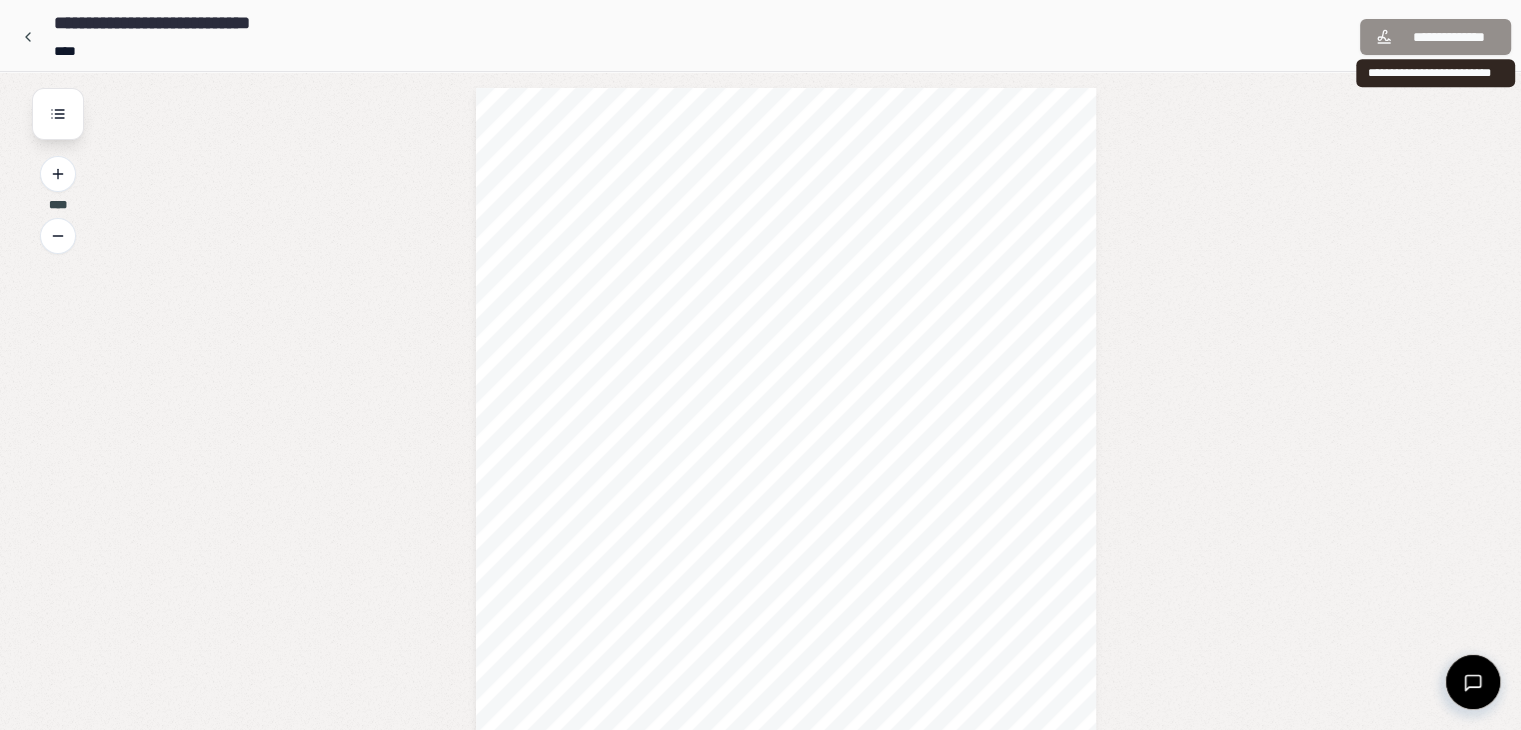 click on "**********" at bounding box center [1435, 37] 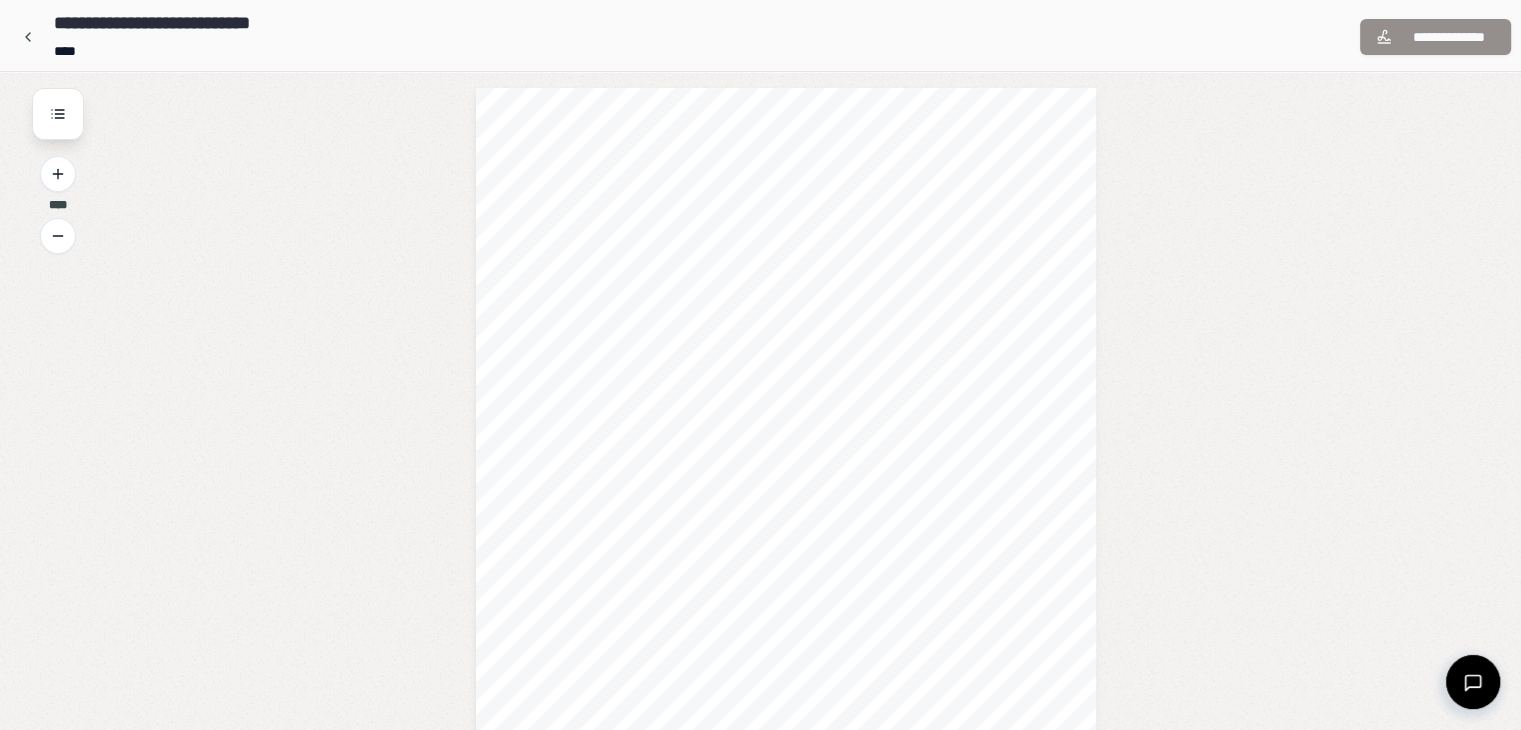 click on "**********" at bounding box center (1435, 37) 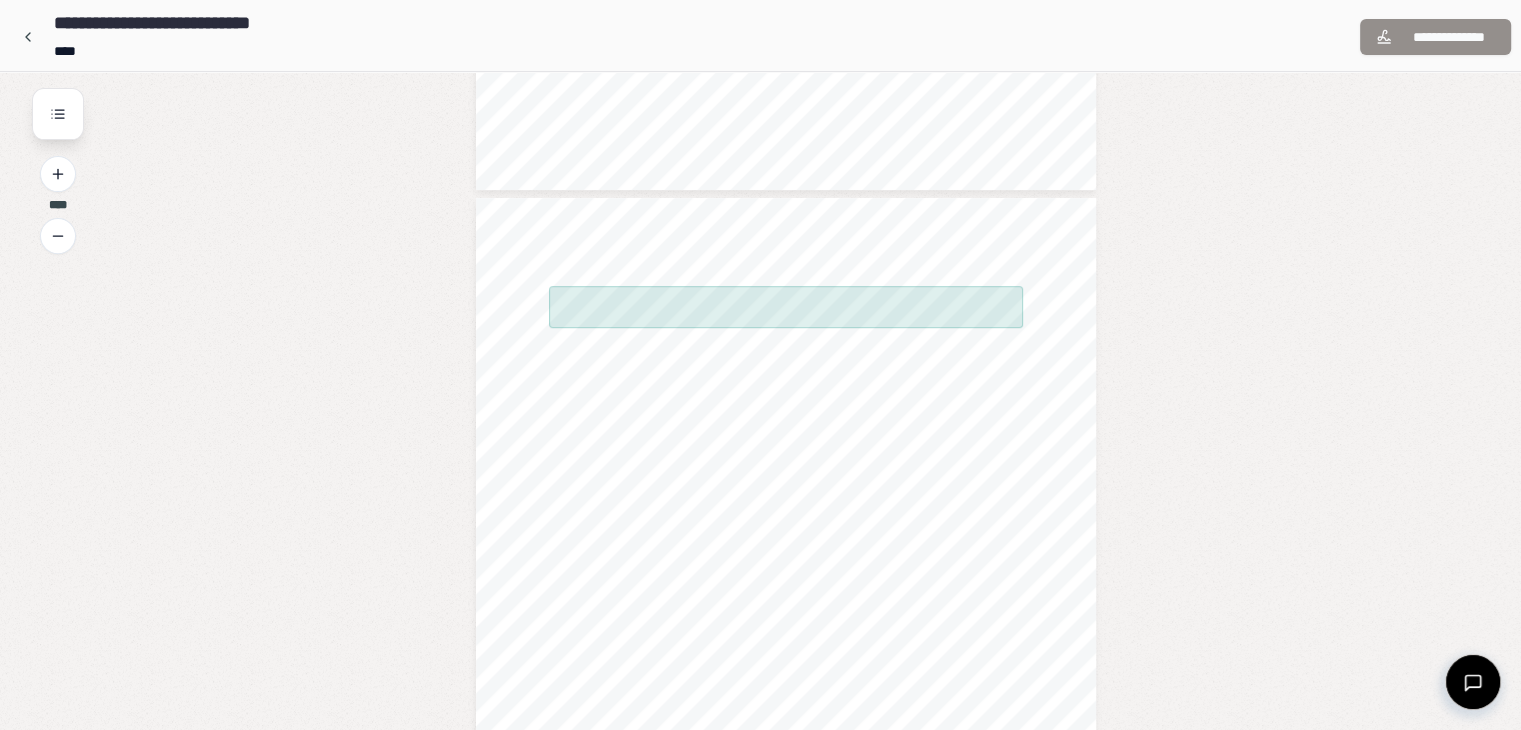 scroll, scrollTop: 994, scrollLeft: 0, axis: vertical 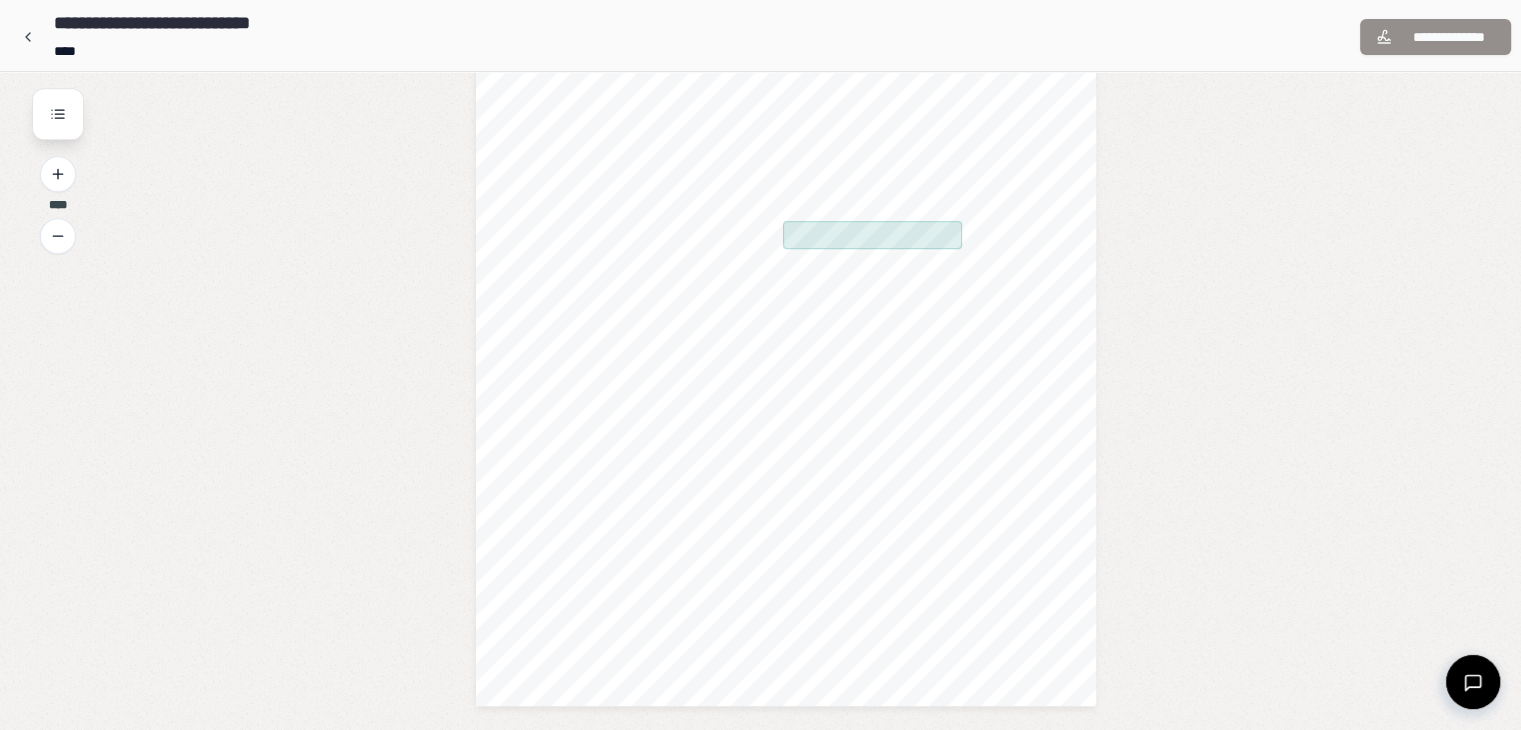 click at bounding box center (872, 235) 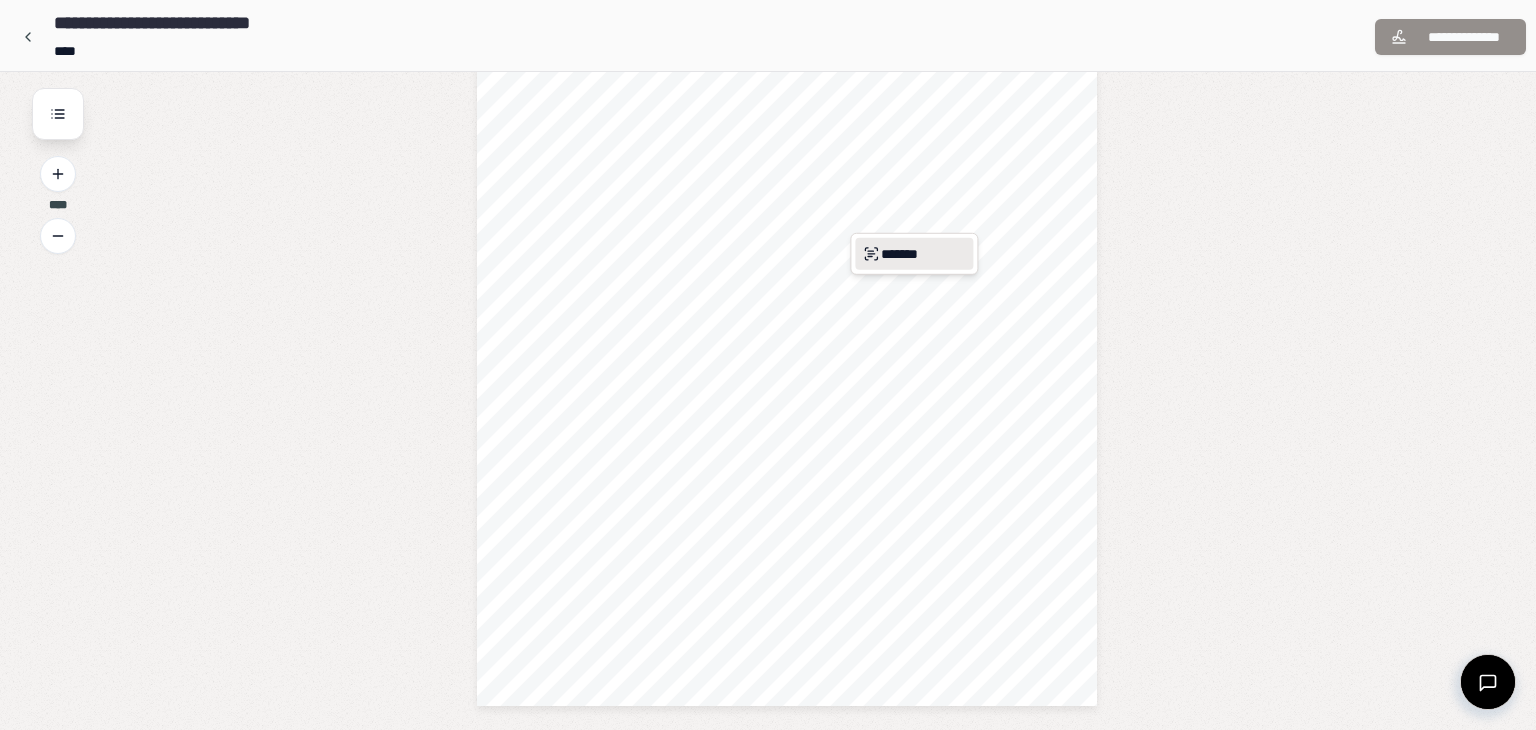 click on "*******" at bounding box center [914, 254] 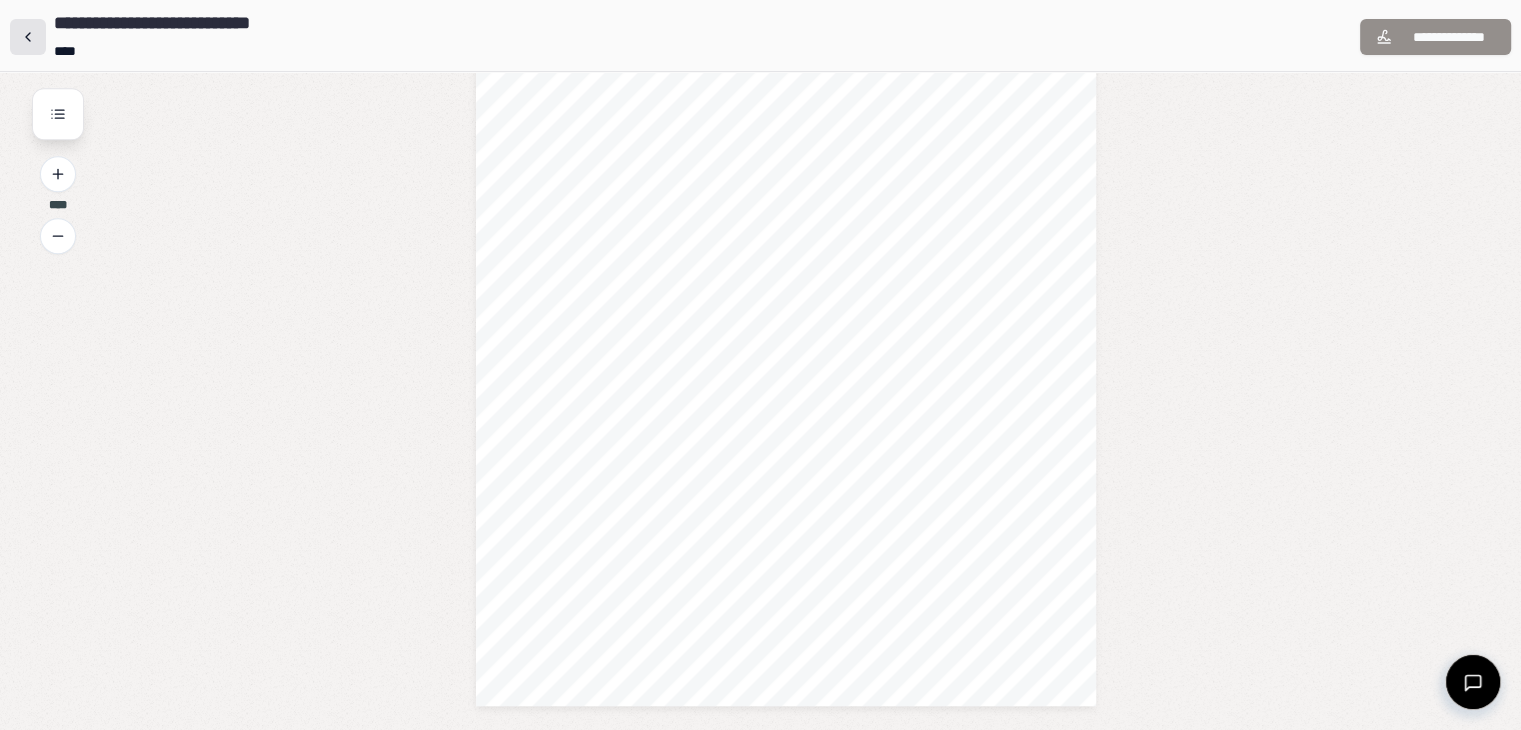 click at bounding box center [28, 37] 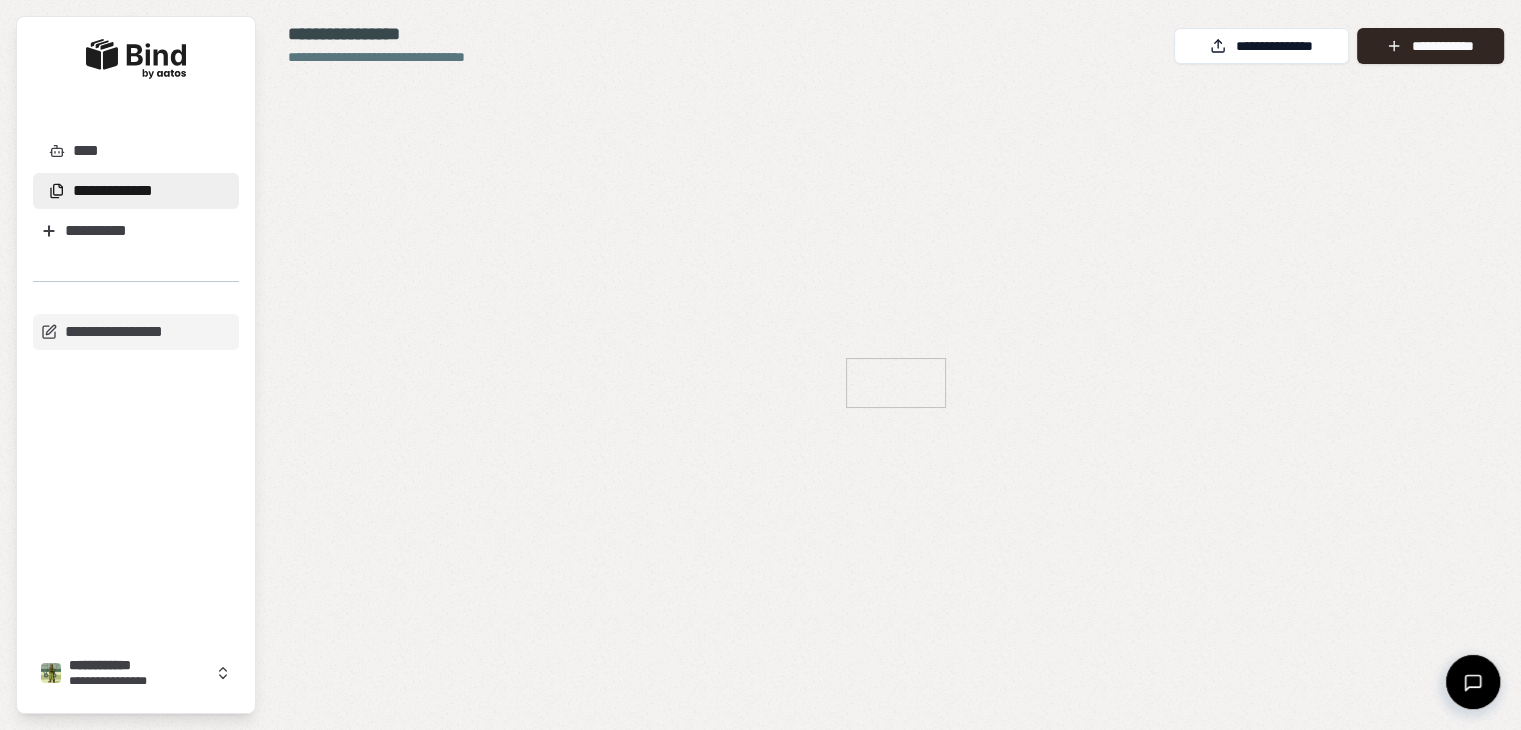 scroll, scrollTop: 0, scrollLeft: 0, axis: both 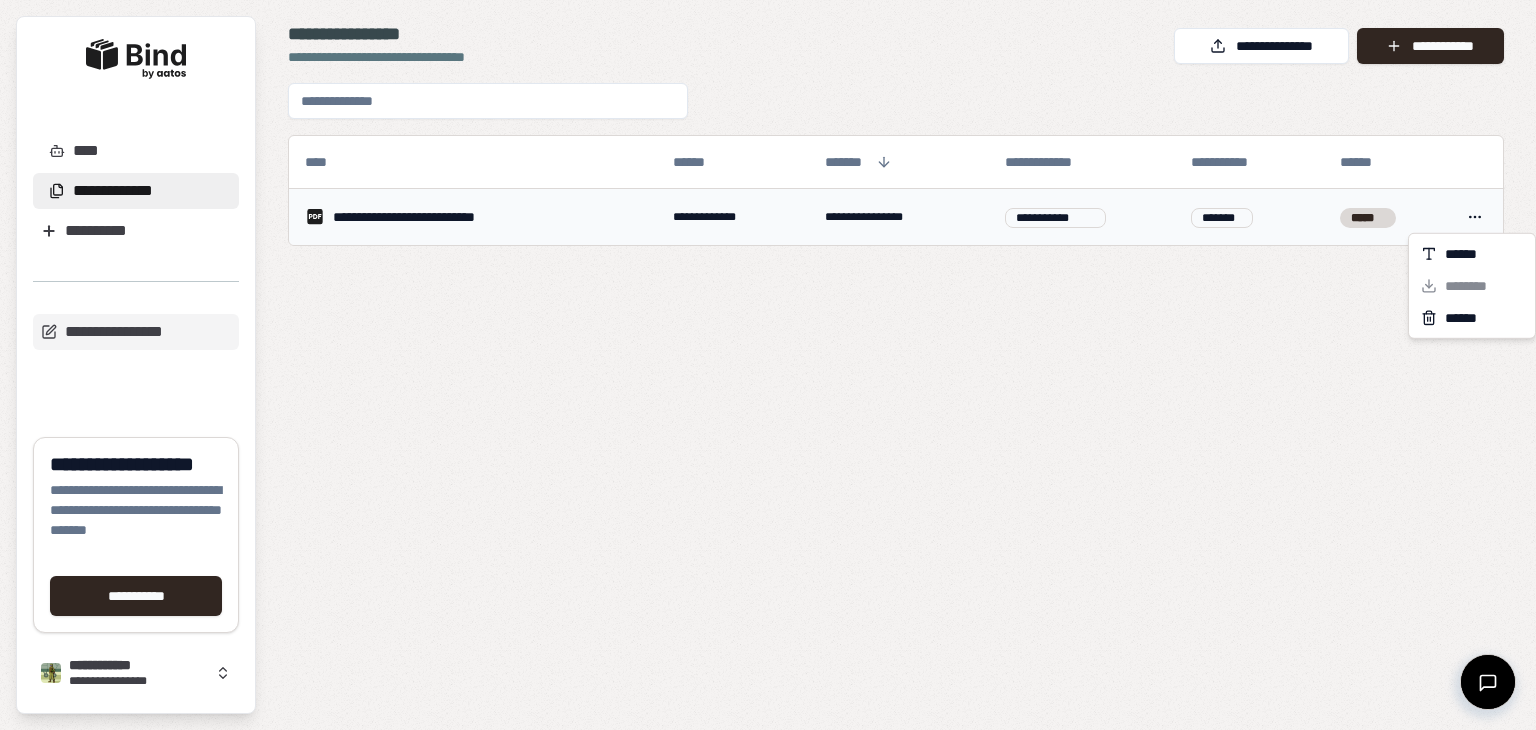 click on "[FIRST] [LAST] [STREET] [CITY], [STATE] [ZIP] [COUNTRY] [PHONE] [EMAIL] [SSN] [DLN] [CCNUM] [DOB] [AGE]" at bounding box center [768, 365] 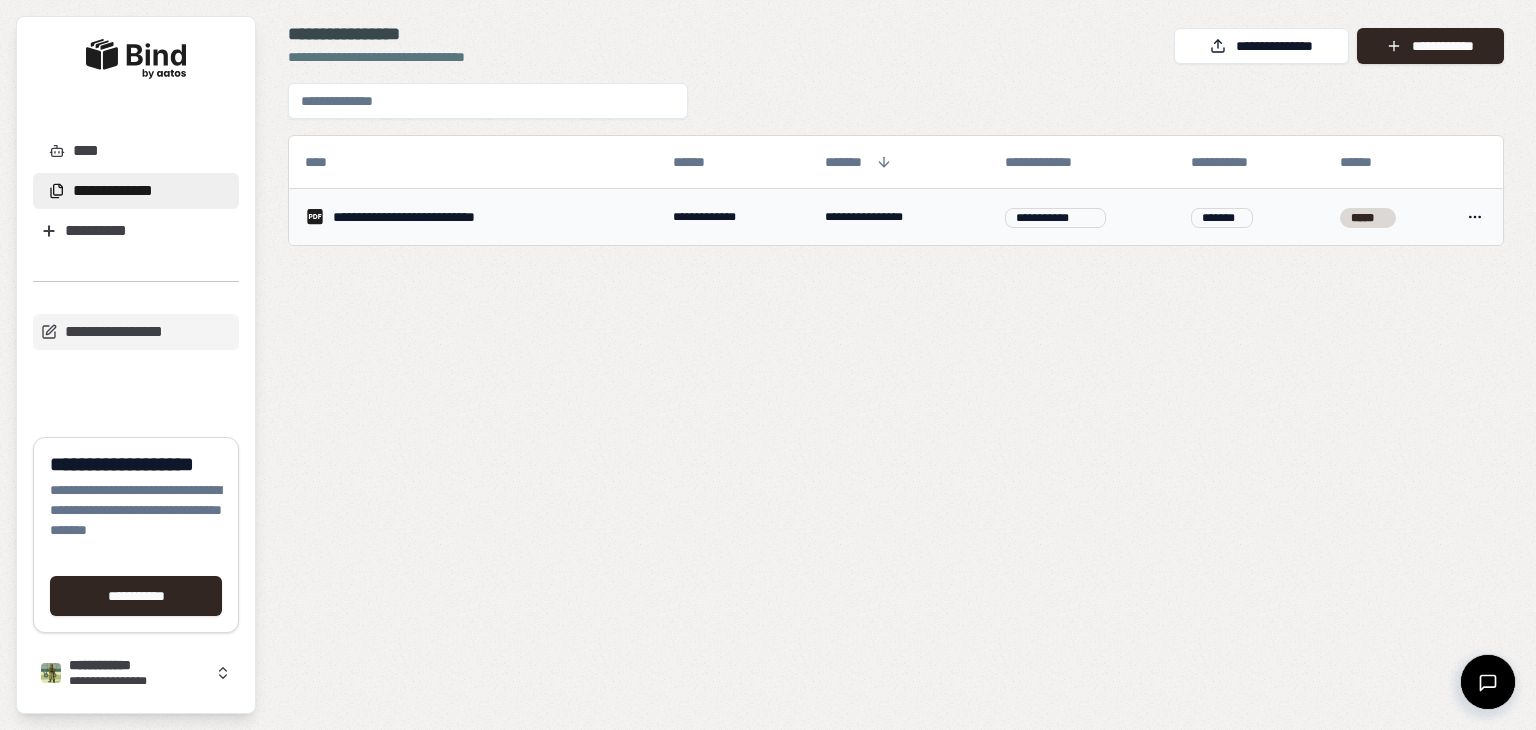click on "**********" at bounding box center [733, 217] 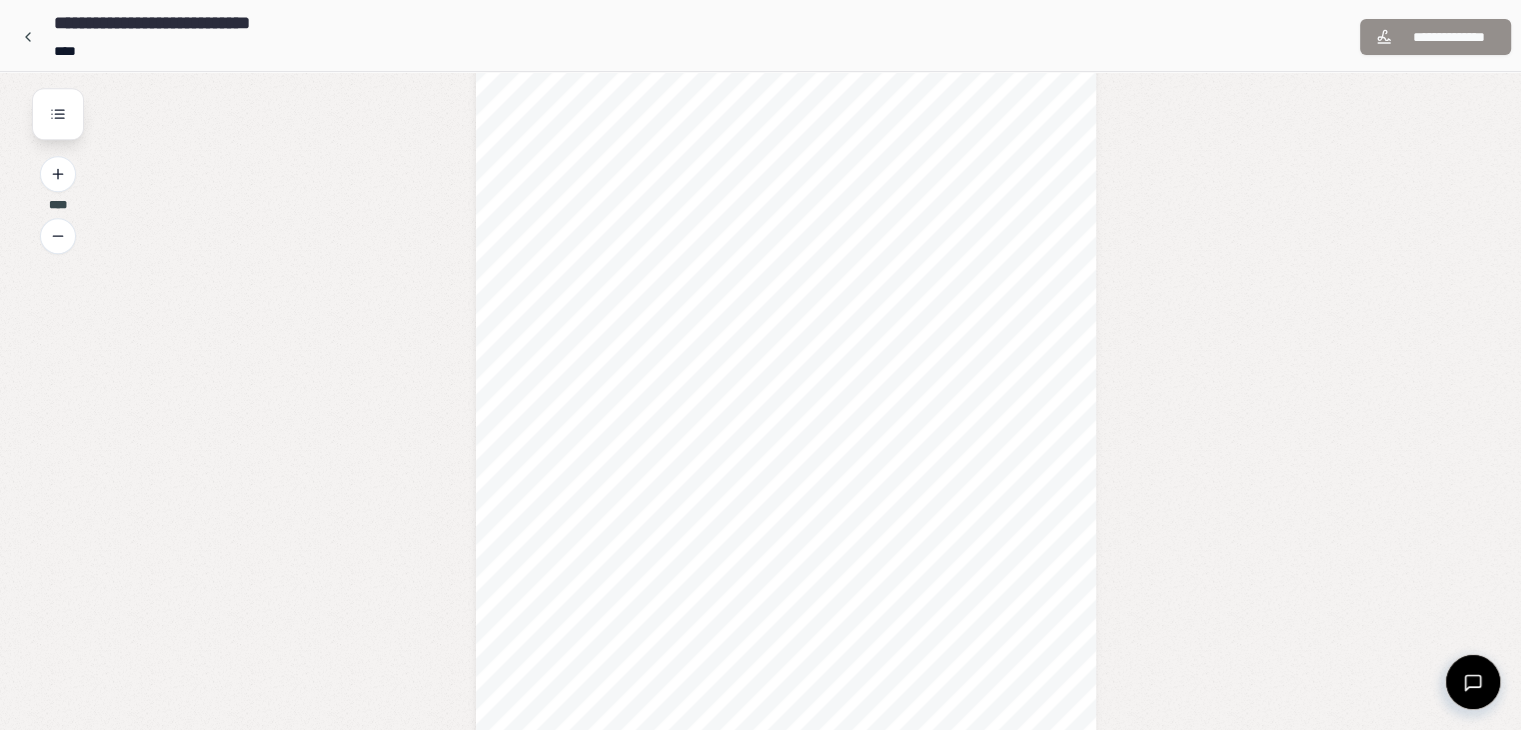 scroll, scrollTop: 994, scrollLeft: 0, axis: vertical 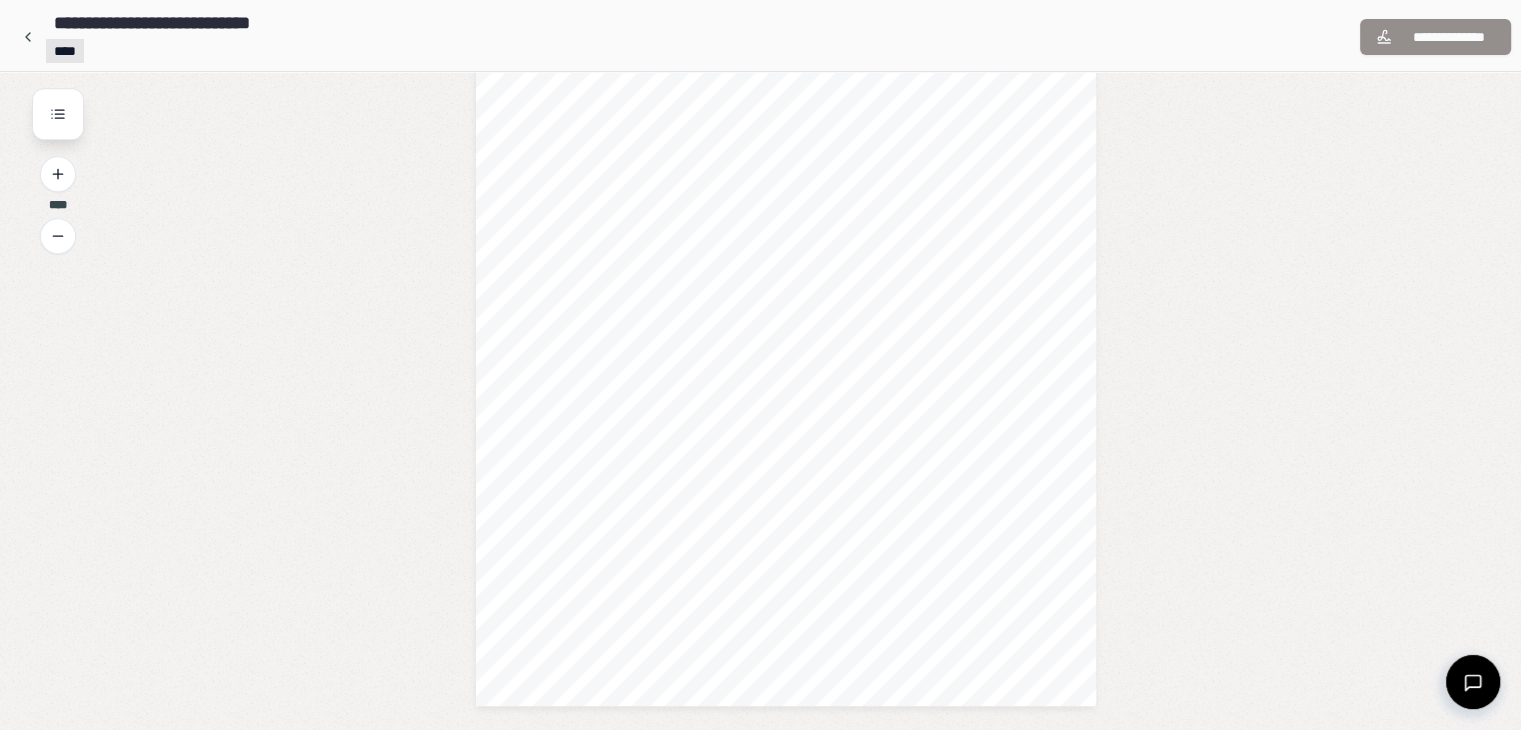 click on "[FIRST] [LAST] [STREET] [CITY], [STATE] [ZIP] [COUNTRY] [PHONE] [EMAIL] [SSN] [DLN] [CCNUM] [DOB] [AGE]" at bounding box center (760, -132) 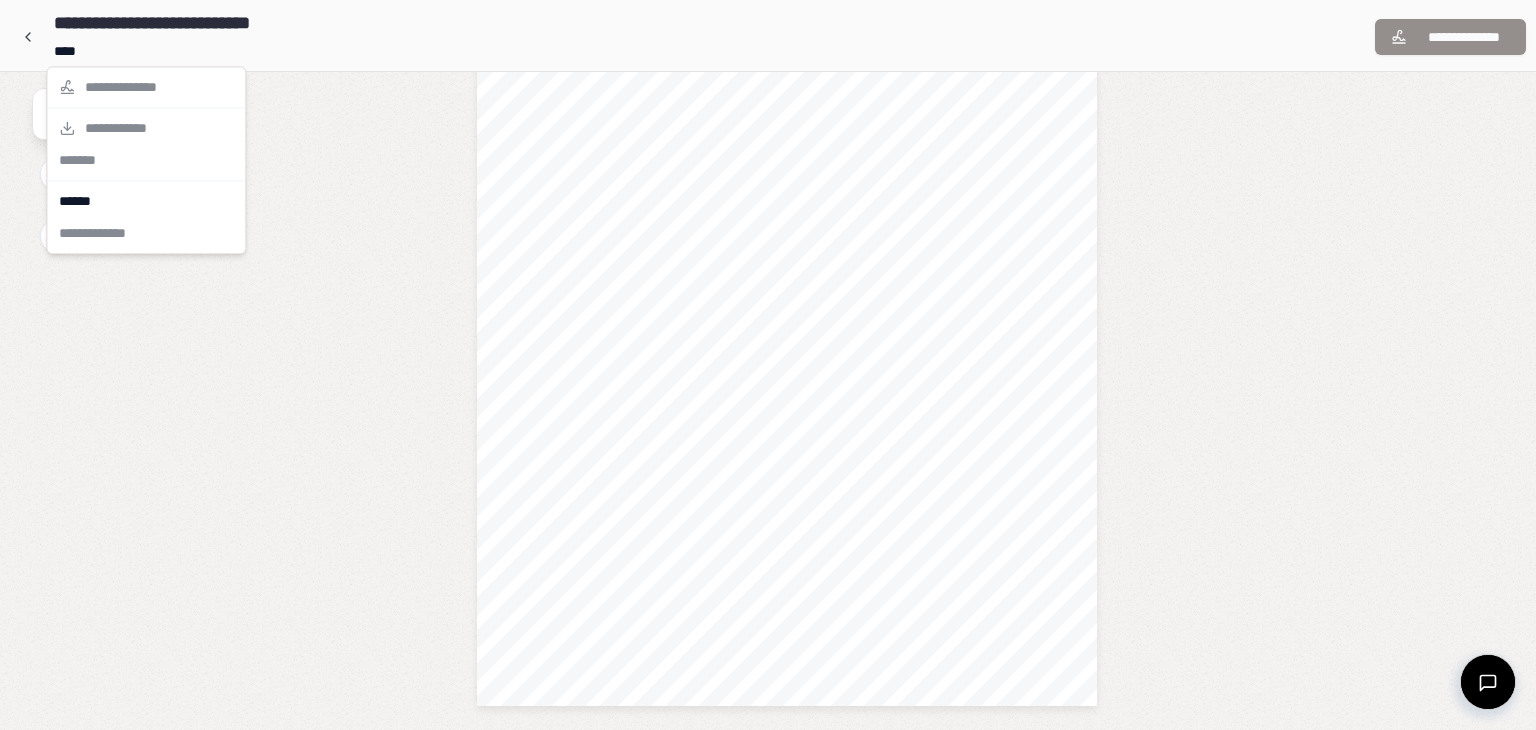 click on "[FIRST] [LAST] [STREET]" at bounding box center [146, 160] 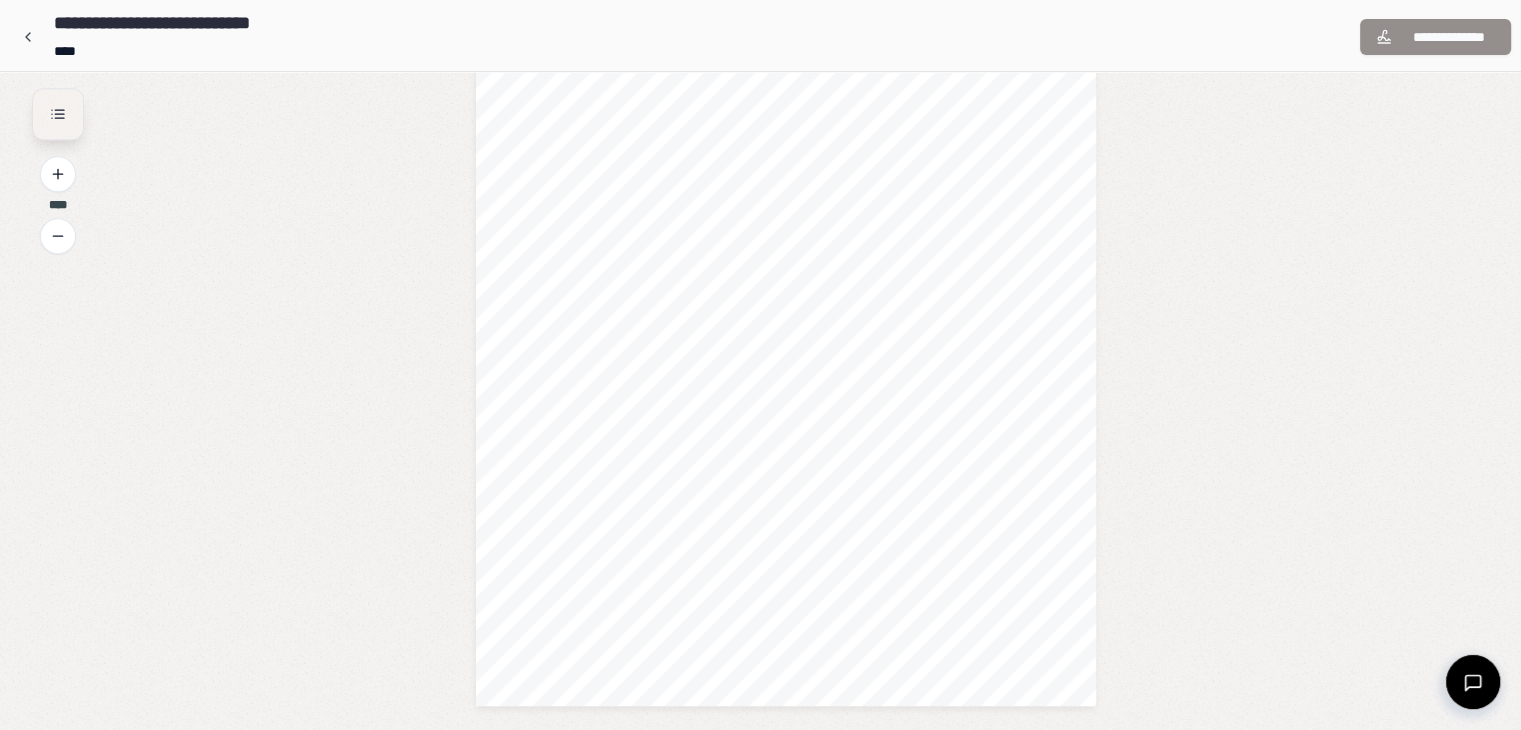 click at bounding box center [58, 114] 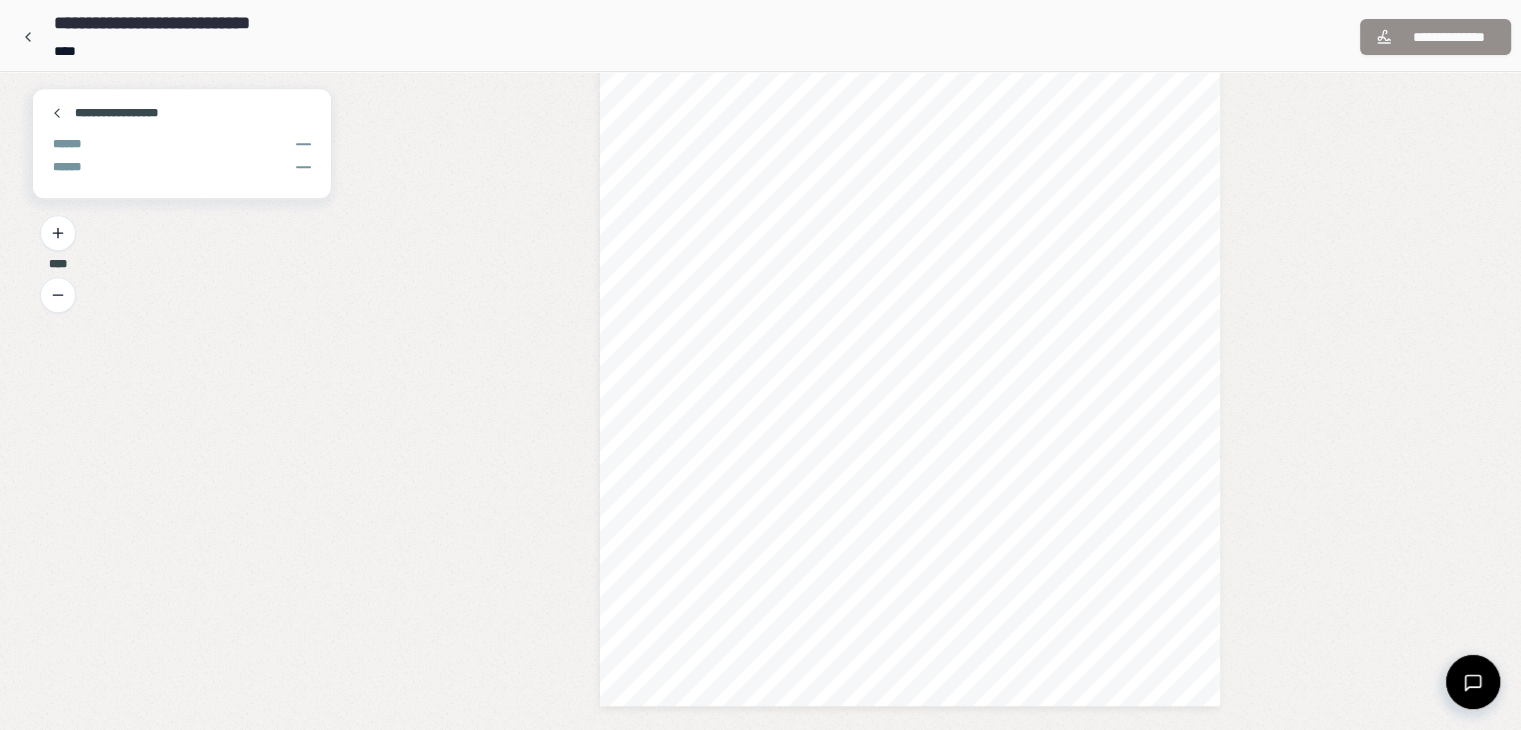click at bounding box center [57, 113] 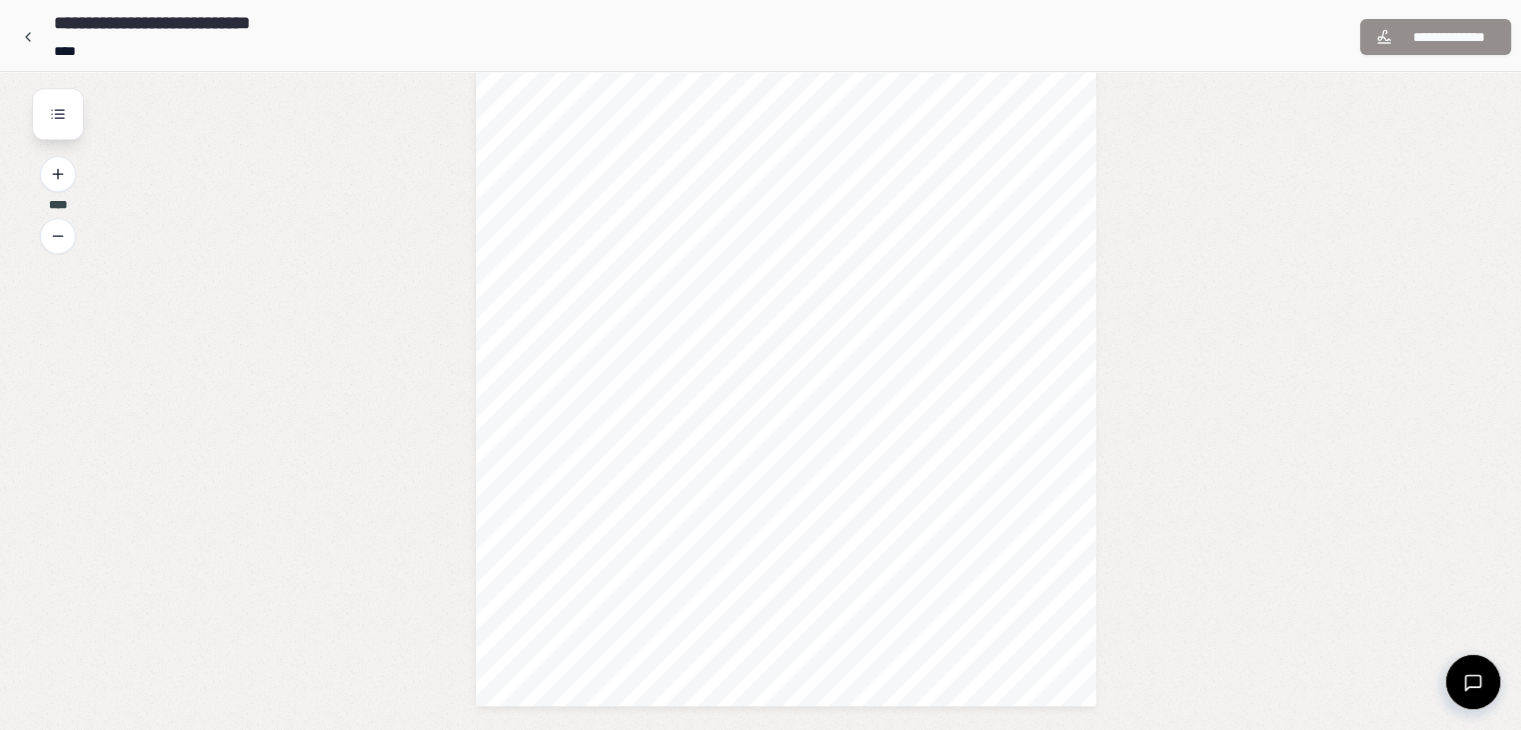 click on "**********" at bounding box center (1435, 37) 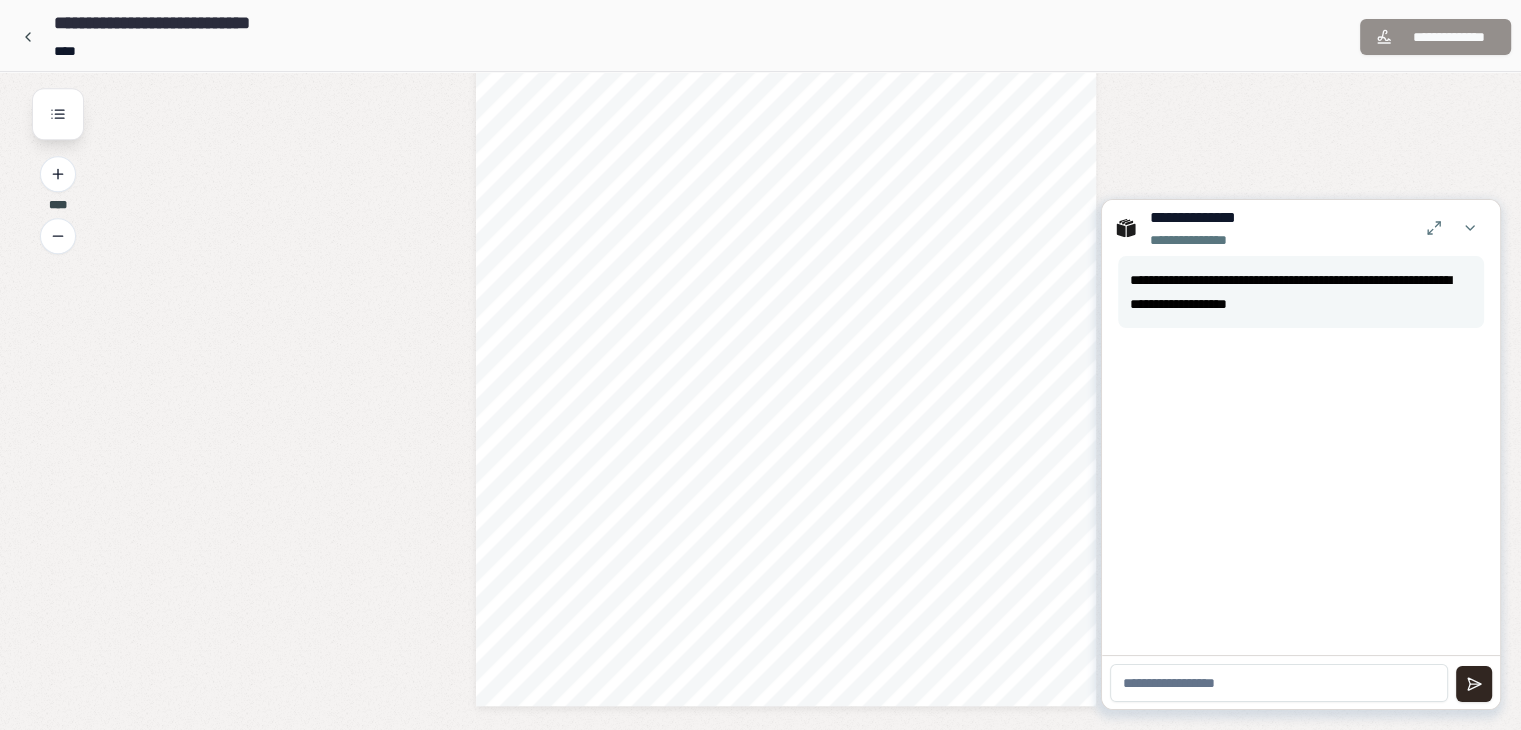 click at bounding box center (1279, 683) 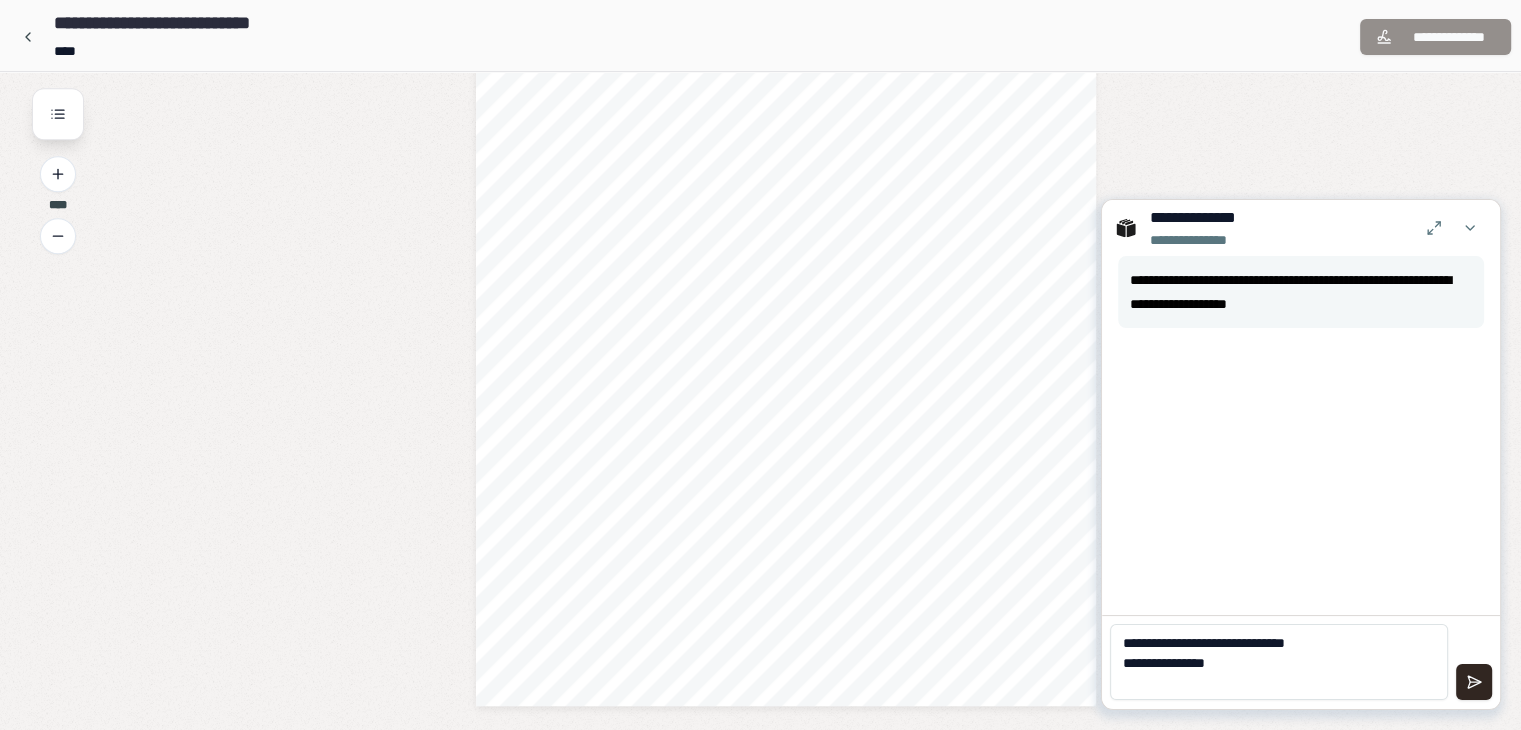 scroll, scrollTop: 0, scrollLeft: 0, axis: both 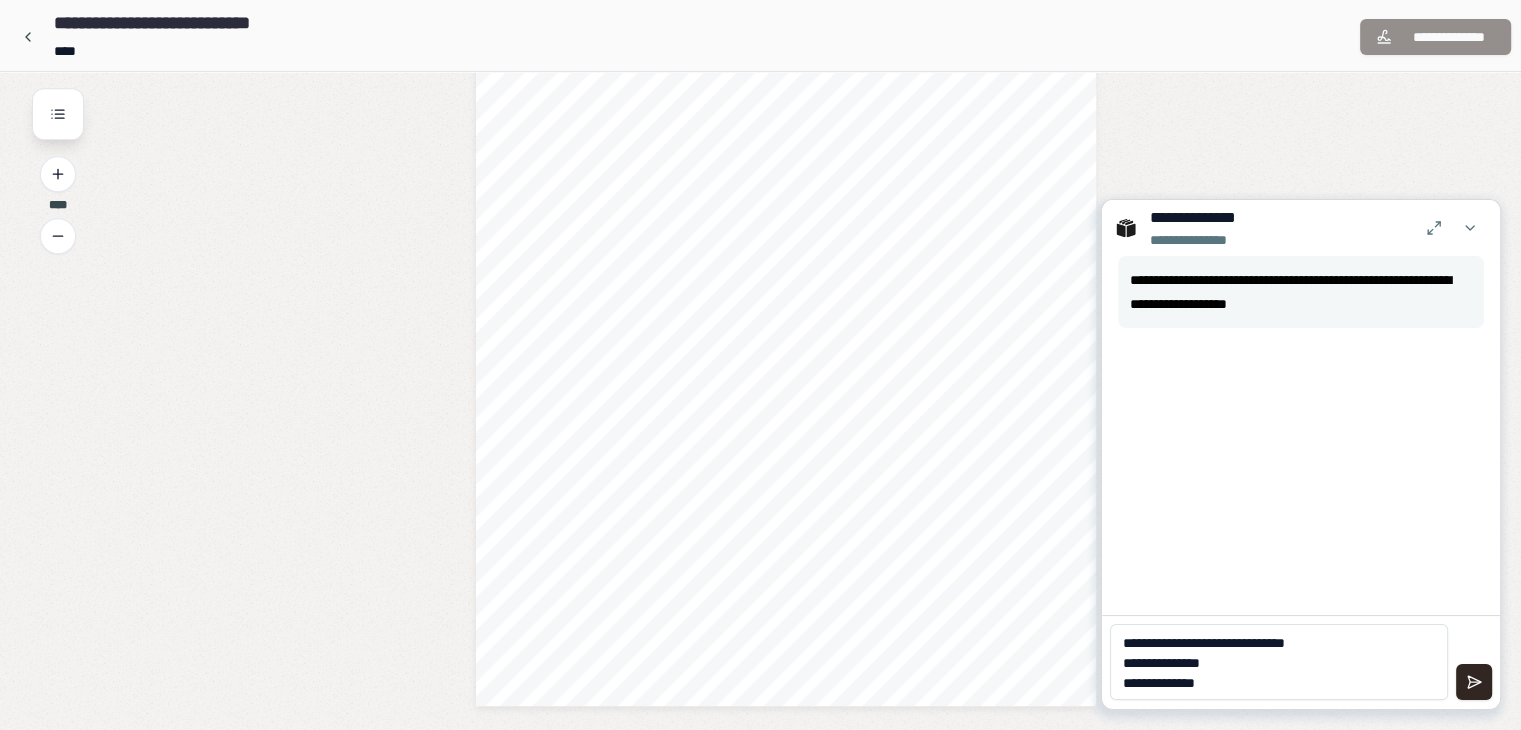 type on "[FIRST] [LAST]
[STREET]
[CITY]" 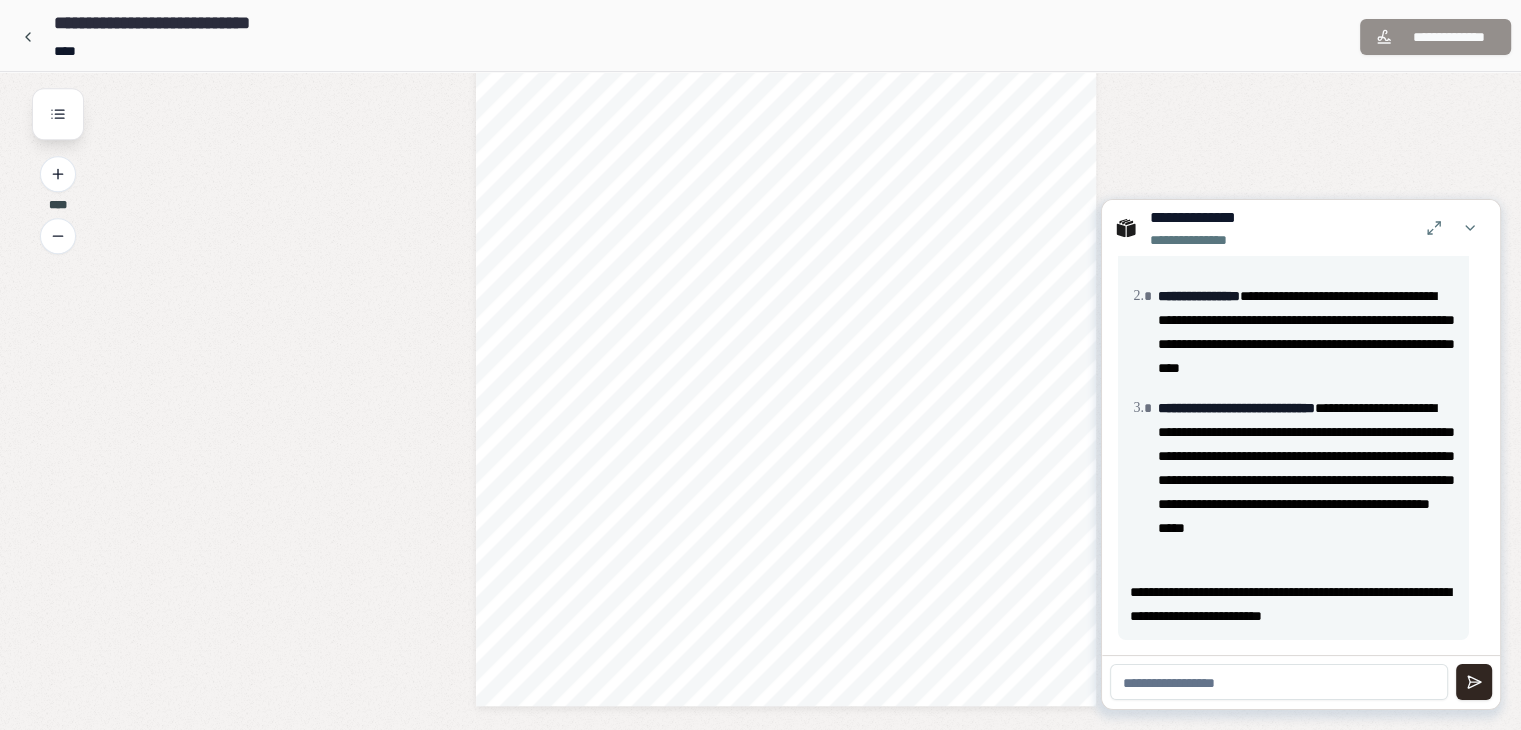 scroll, scrollTop: 3, scrollLeft: 0, axis: vertical 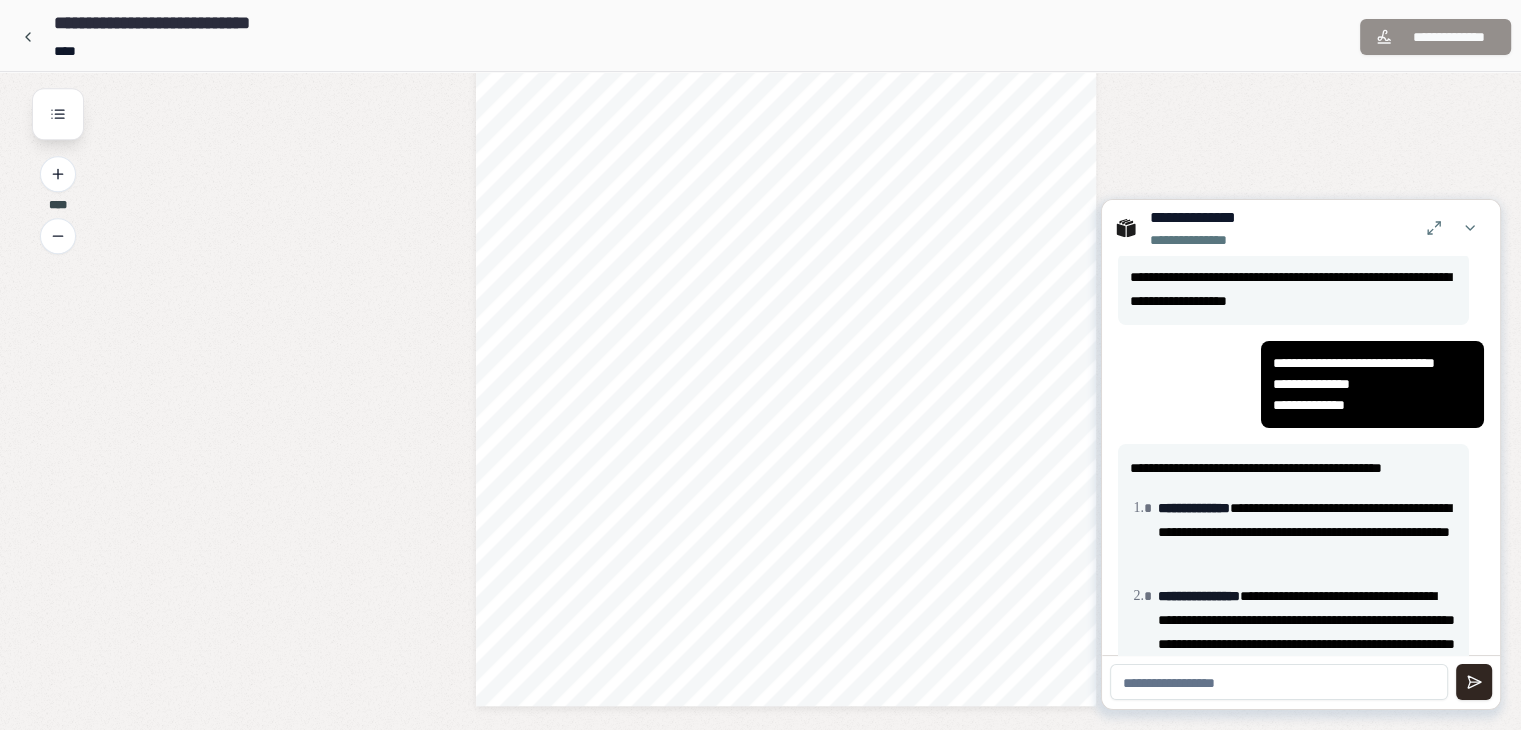 click on "**********" at bounding box center [1293, 468] 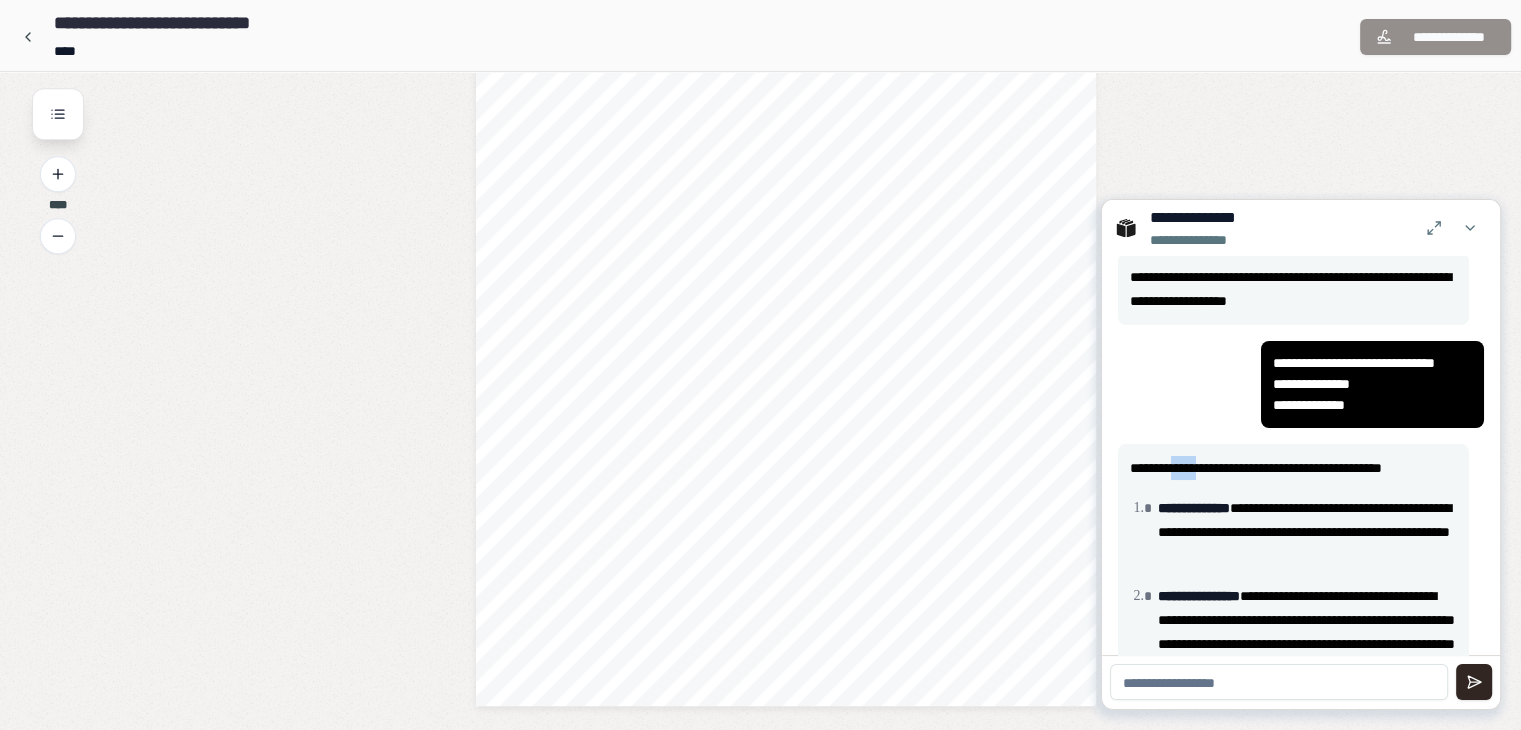 click on "**********" at bounding box center [1293, 468] 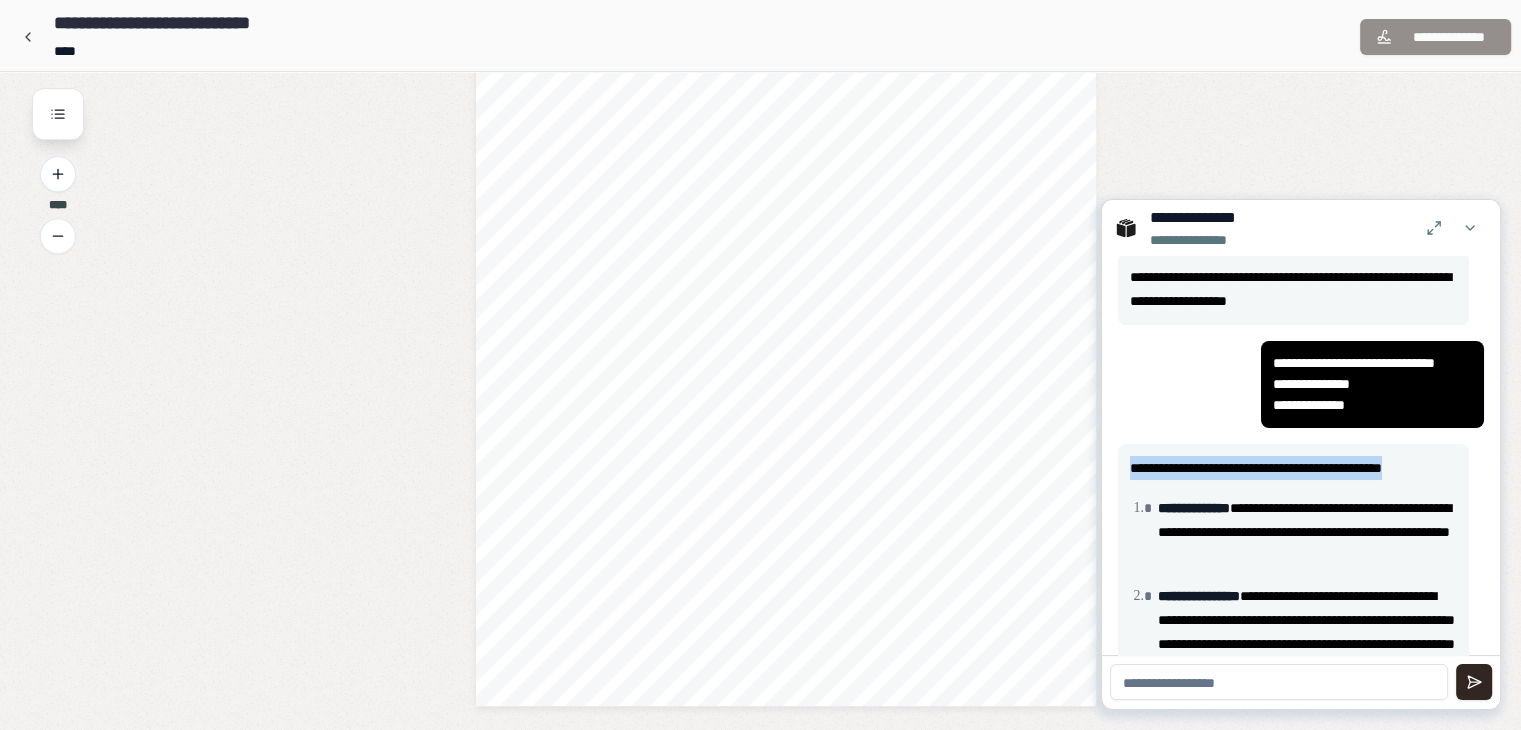 click on "**********" at bounding box center (1293, 468) 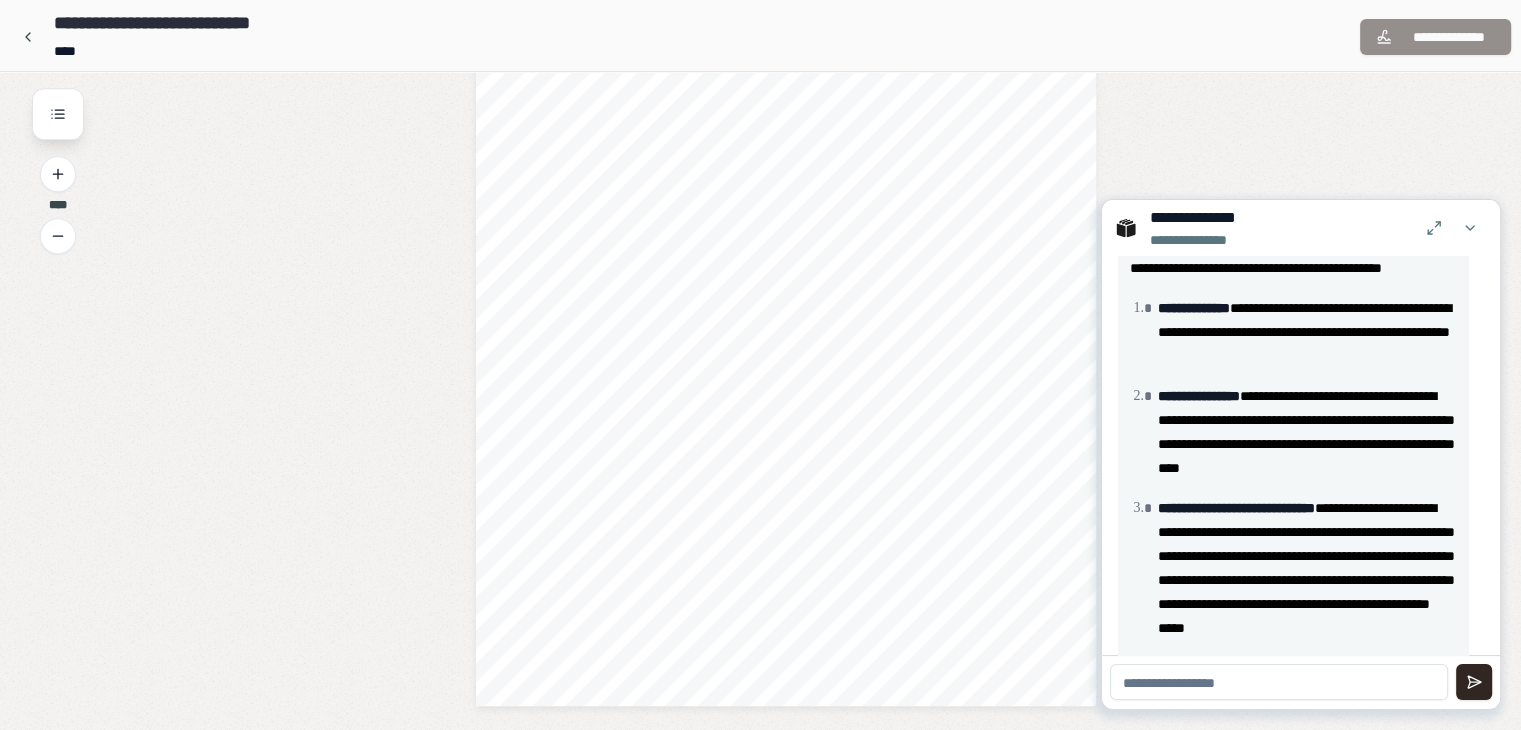 click on "[FIRST] [LAST] [STREET] [CITY], [STATE] [ZIP] [COUNTRY] [PHONE] [EMAIL] [SSN] [DLN] [CCNUM] [DOB] [AGE]" at bounding box center [1307, 432] 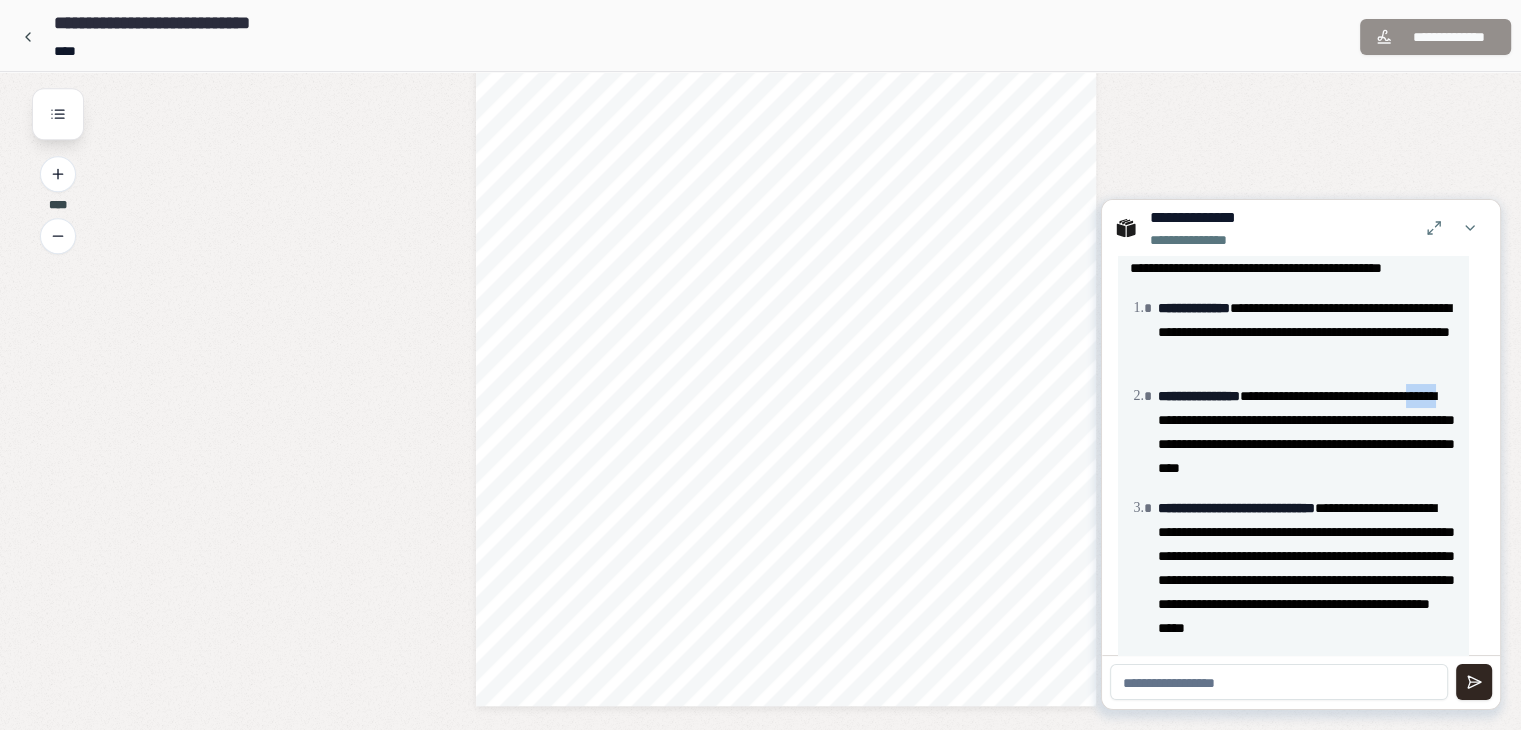 click on "[FIRST] [LAST] [STREET] [CITY], [STATE] [ZIP] [COUNTRY] [PHONE] [EMAIL] [SSN] [DLN] [CCNUM] [DOB] [AGE]" at bounding box center (1307, 432) 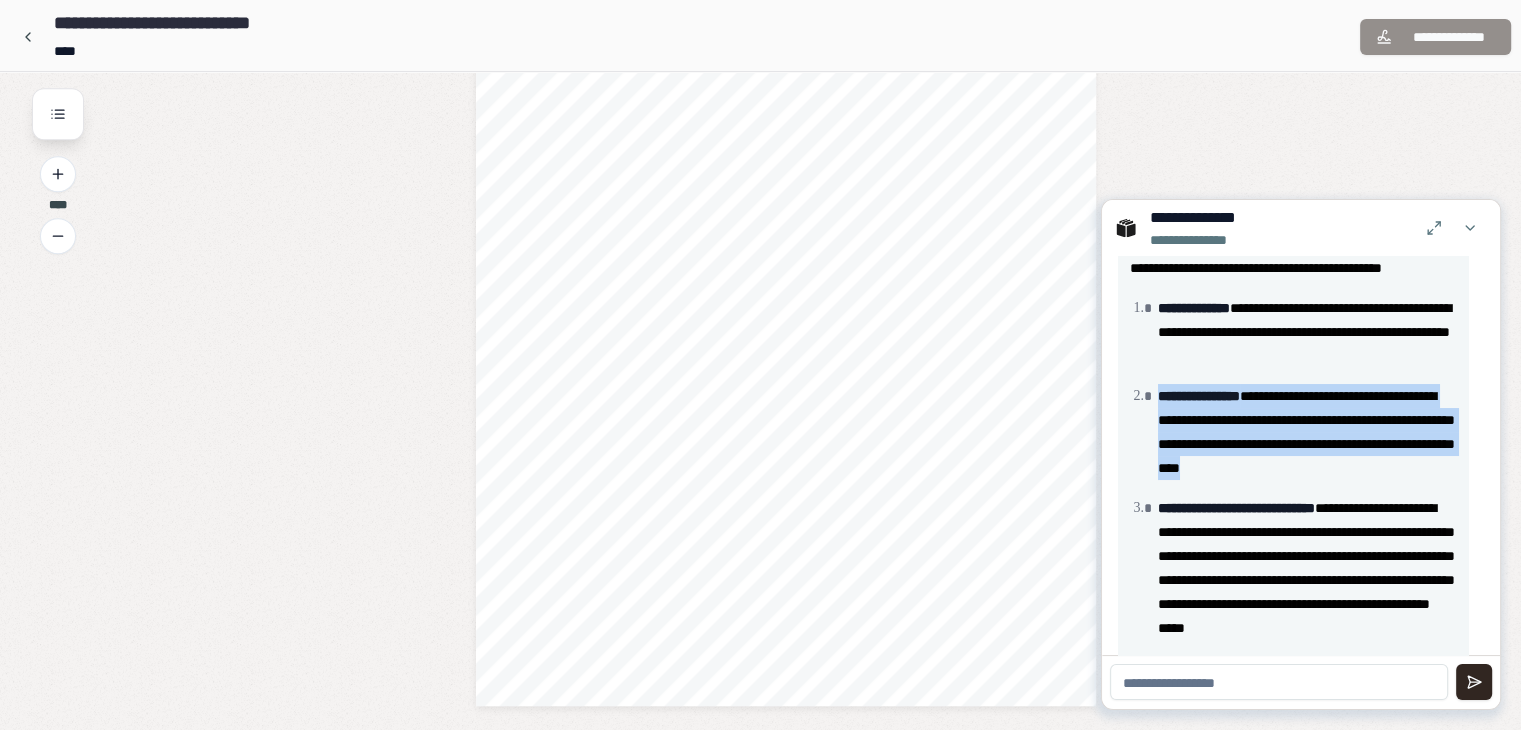 click on "[FIRST] [LAST] [STREET] [CITY], [STATE] [ZIP] [COUNTRY] [PHONE] [EMAIL] [SSN] [DLN] [CCNUM] [DOB] [AGE]" at bounding box center [1307, 432] 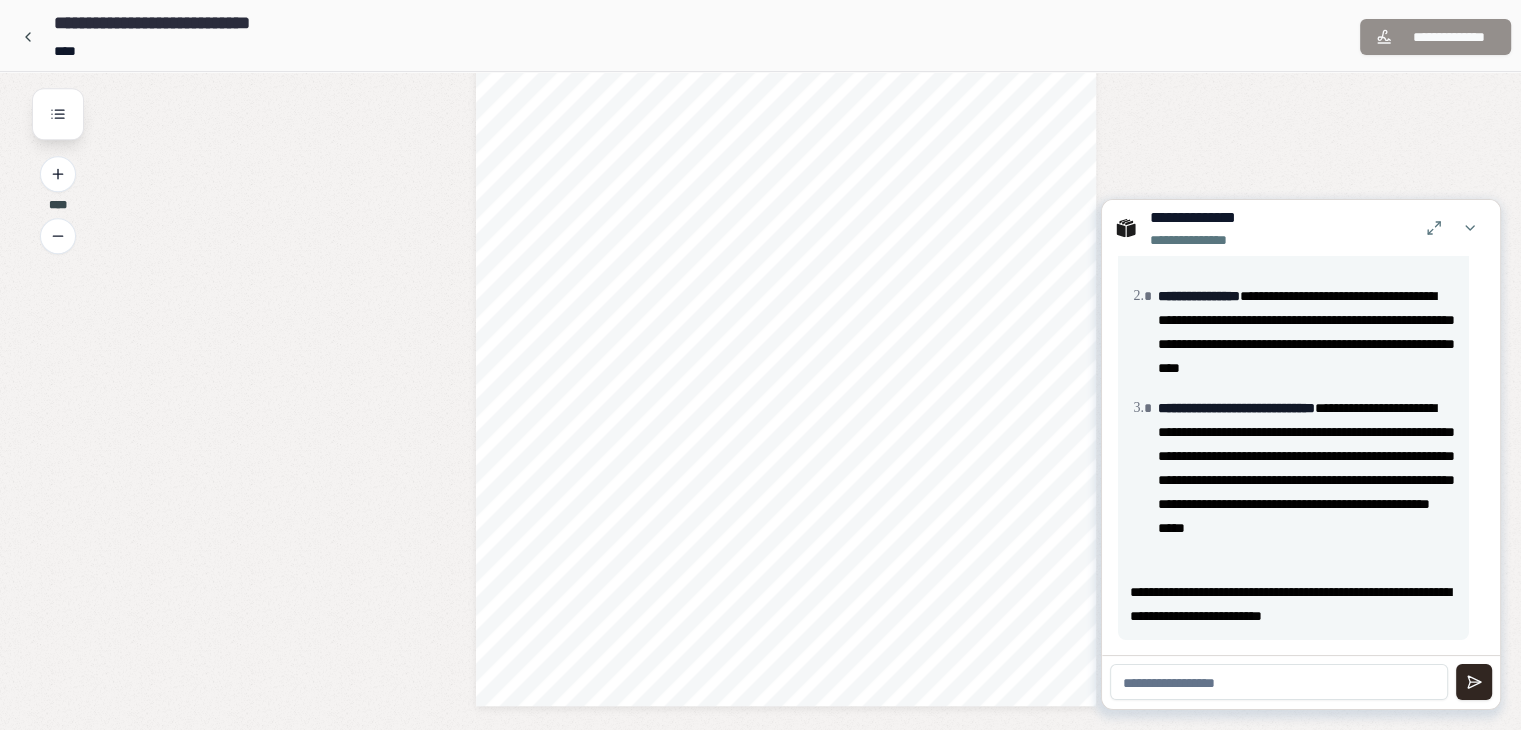 click on "[FIRST] [LAST] [STREET] [CITY], [STATE] [ZIP]" at bounding box center [1307, 480] 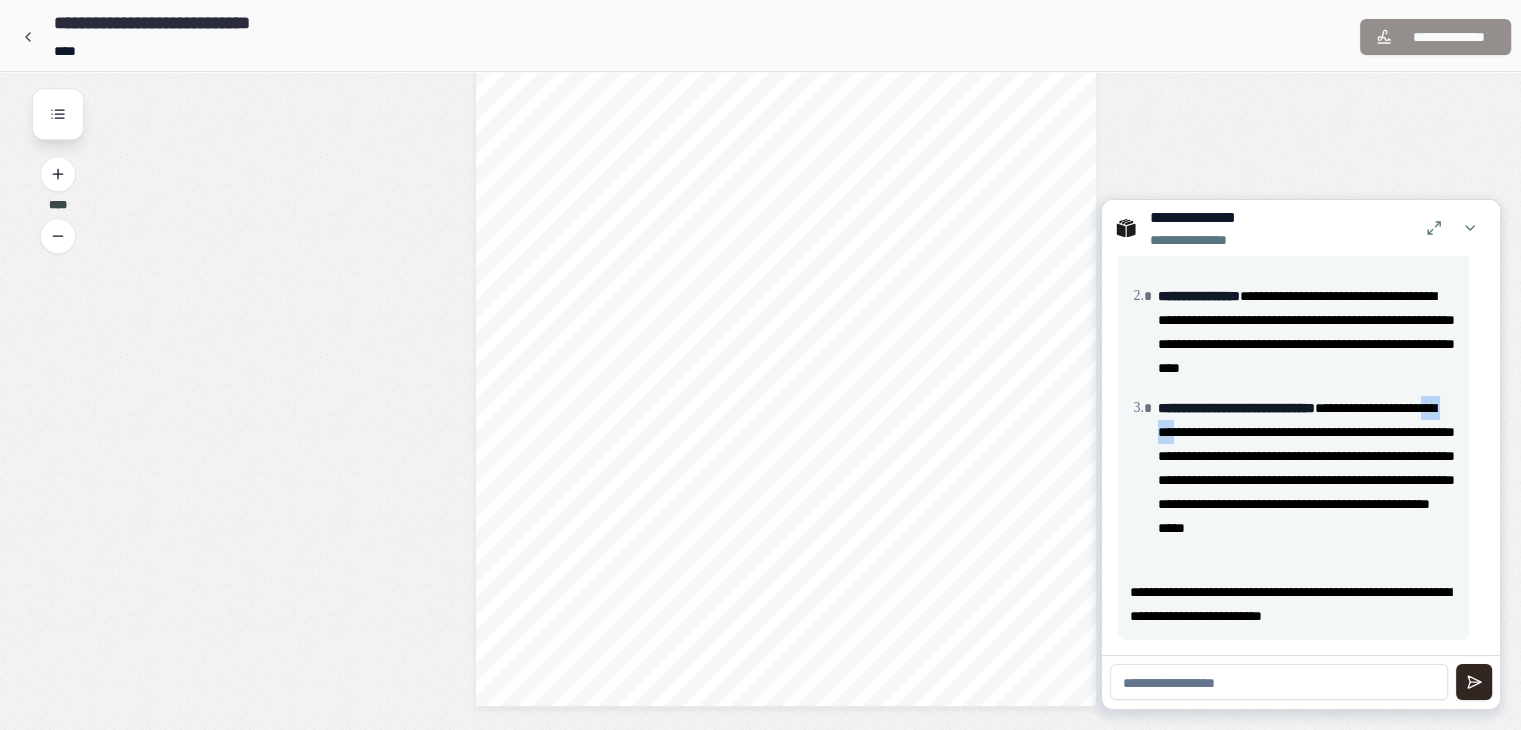 click on "[FIRST] [LAST] [STREET] [CITY], [STATE] [ZIP]" at bounding box center [1307, 480] 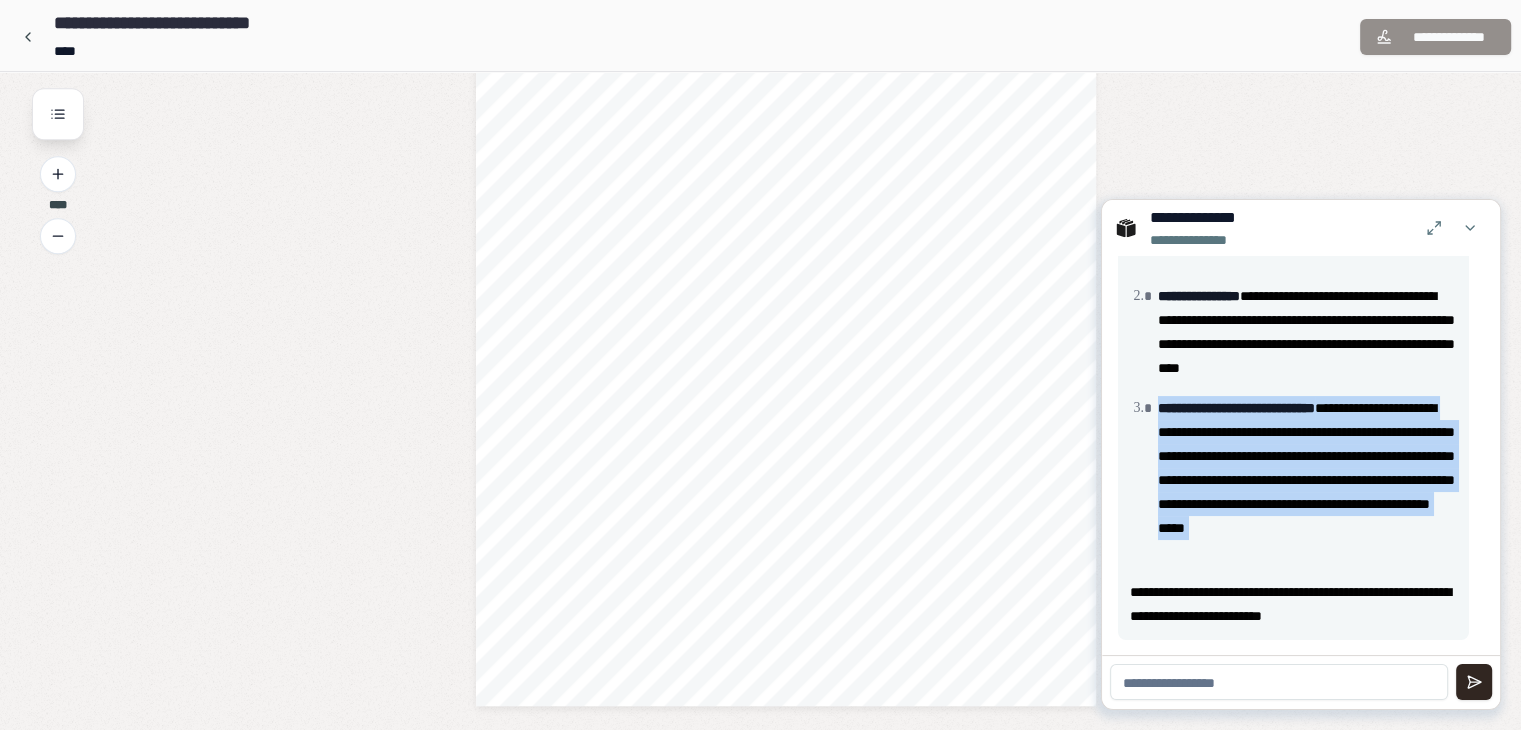 click on "[FIRST] [LAST] [STREET] [CITY], [STATE] [ZIP]" at bounding box center [1307, 480] 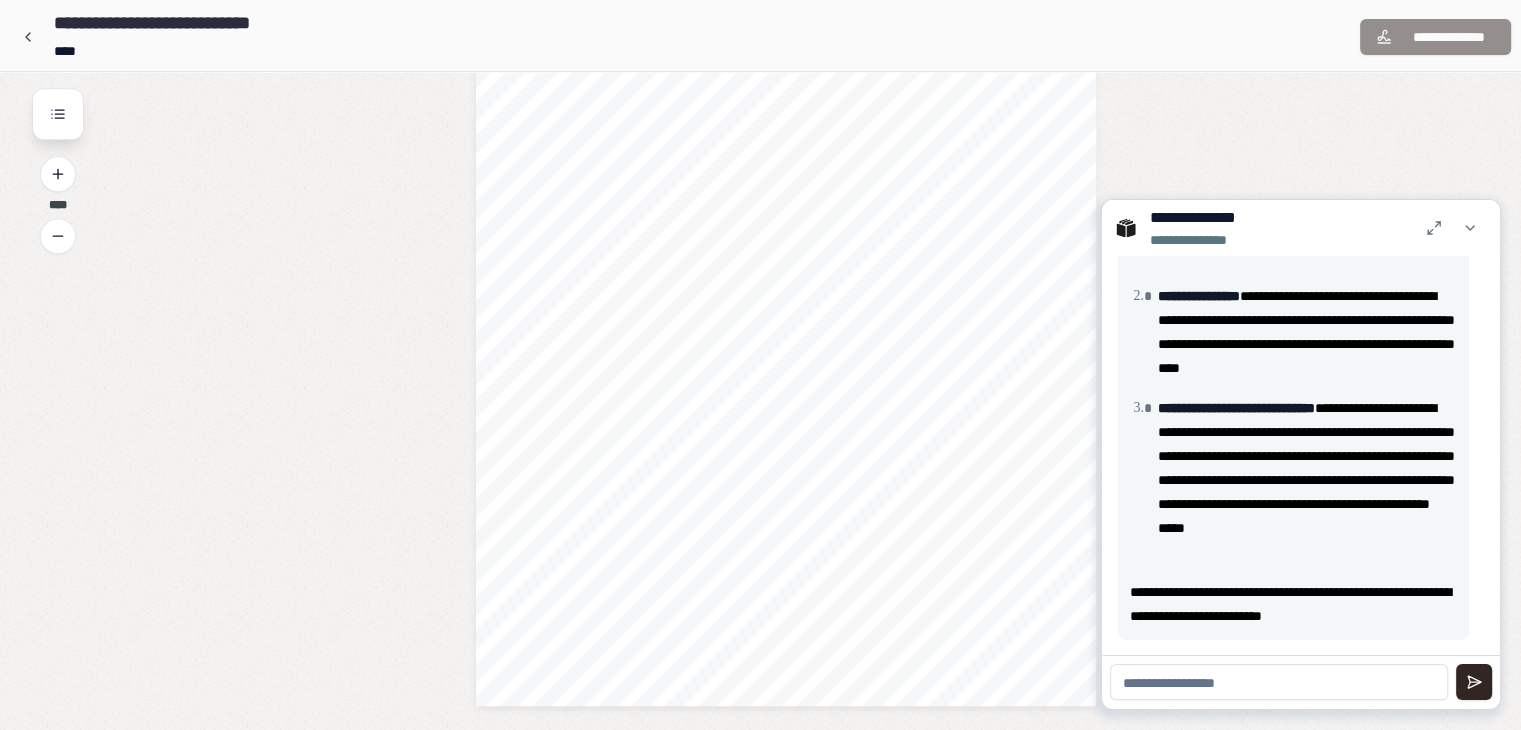 click on "[FIRST] [LAST] [STREET] [CITY], [STATE] [ZIP]" at bounding box center [1307, 480] 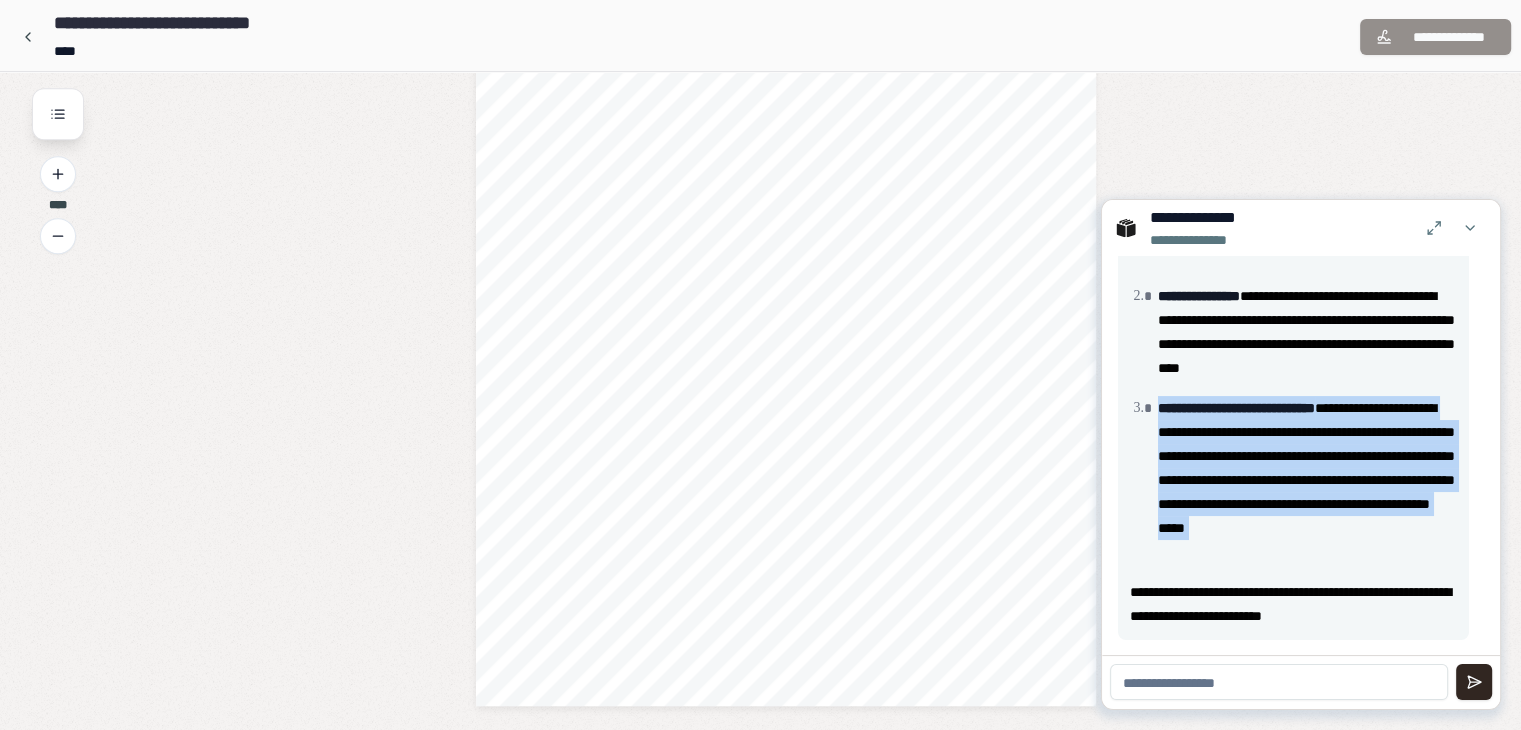 click on "[FIRST] [LAST] [STREET] [CITY], [STATE] [ZIP]" at bounding box center [1307, 480] 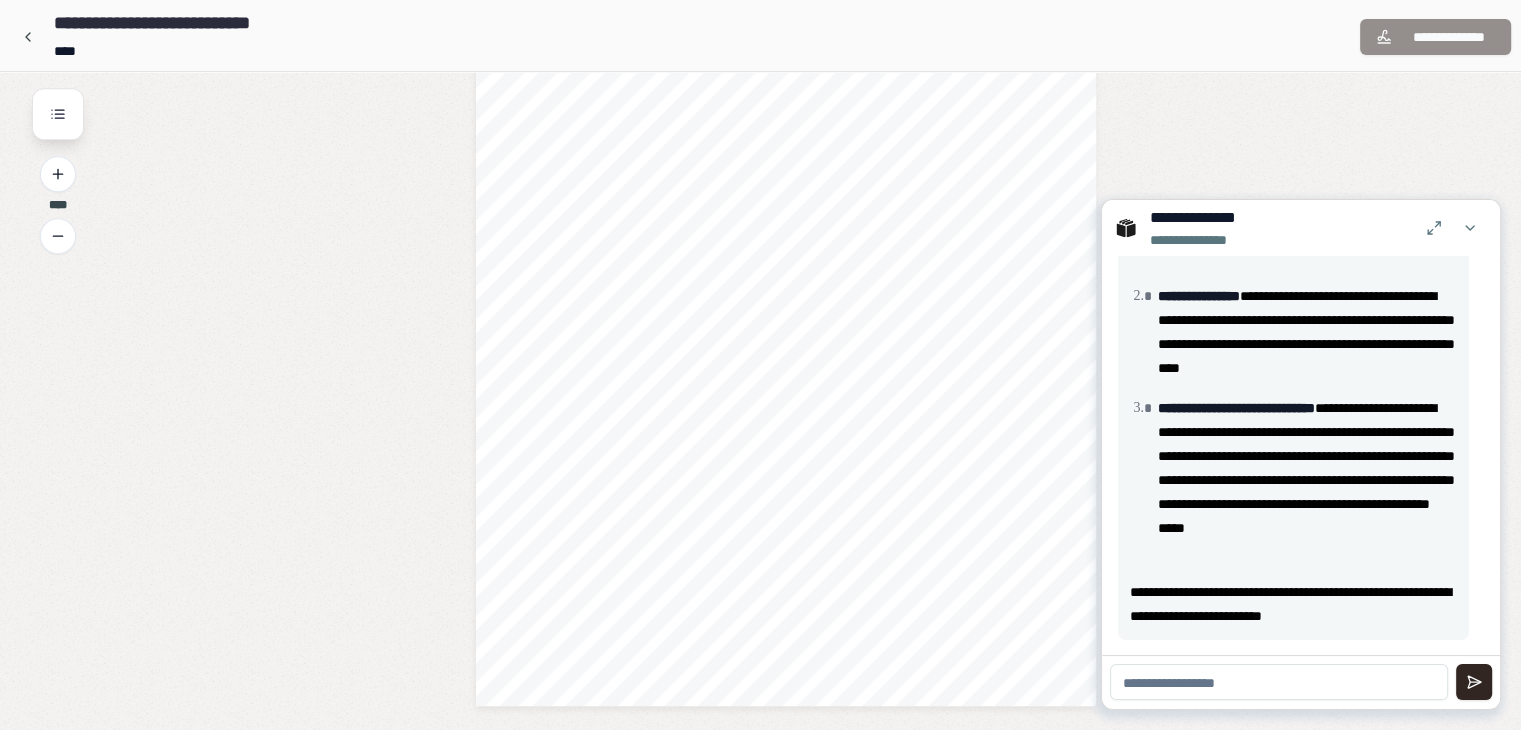 click on "[FIRST] [LAST] [STREET] [CITY], [STATE] [ZIP]" at bounding box center [1307, 480] 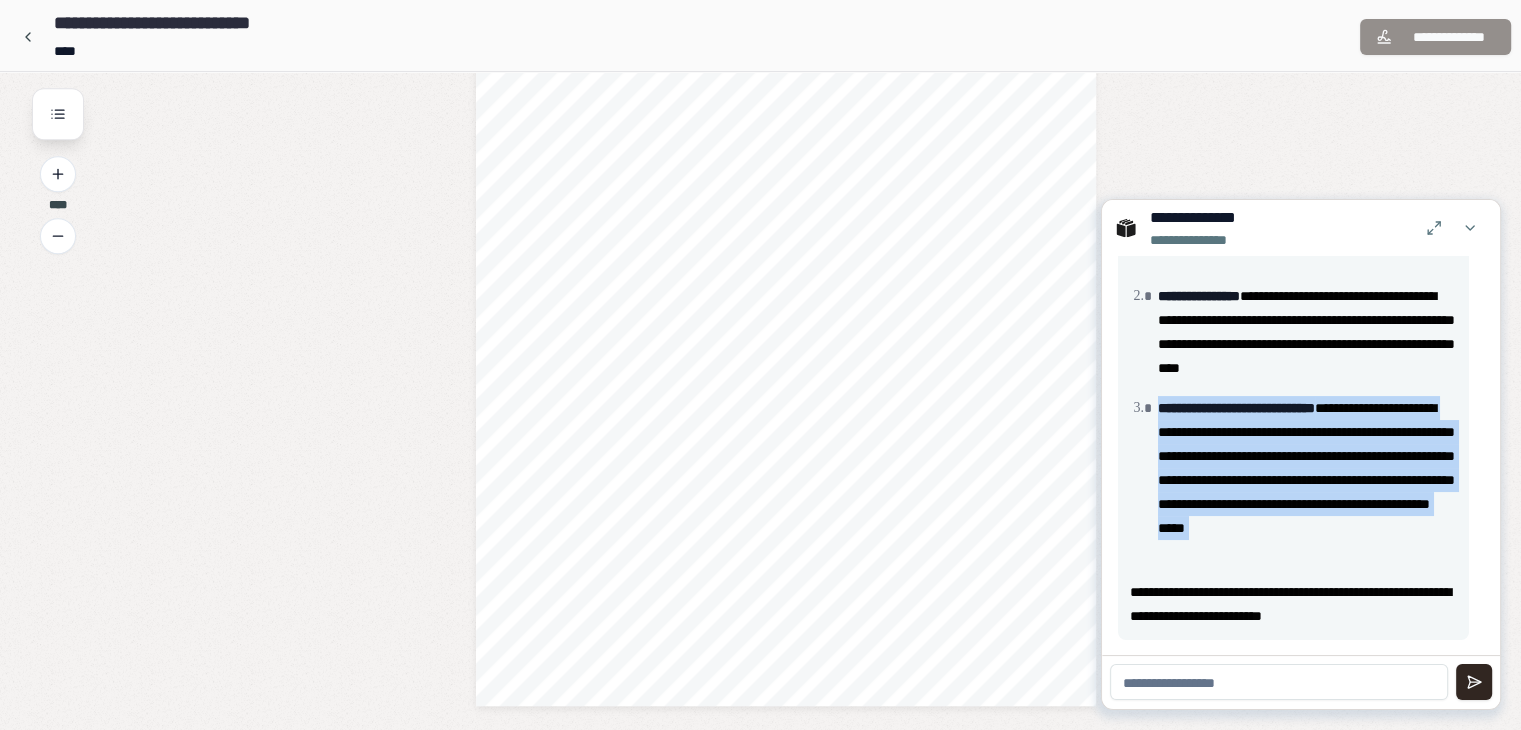click on "[FIRST] [LAST] [STREET] [CITY], [STATE] [ZIP]" at bounding box center [1307, 480] 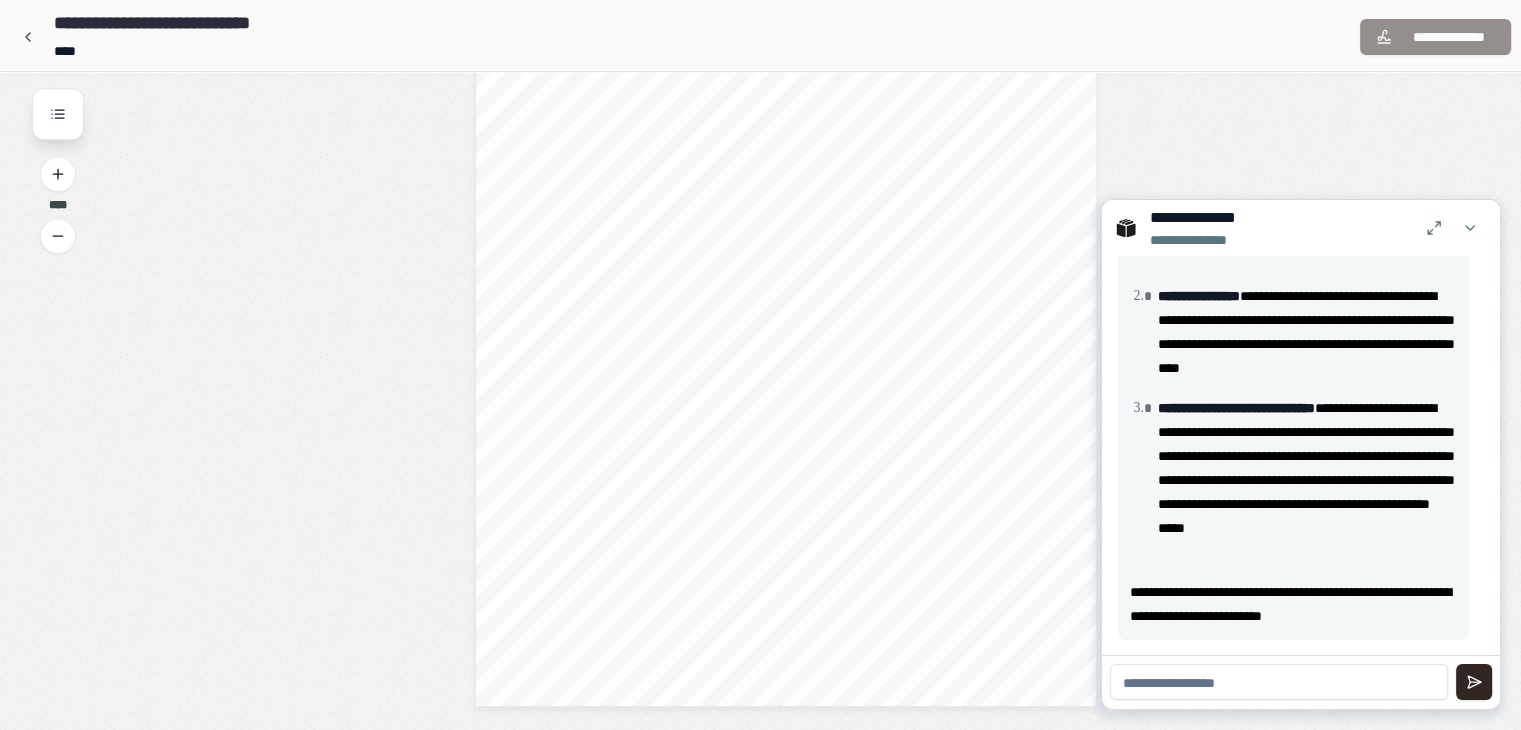 click on "[FIRST] [LAST] [STREET] [CITY], [STATE] [ZIP]" at bounding box center [1307, 480] 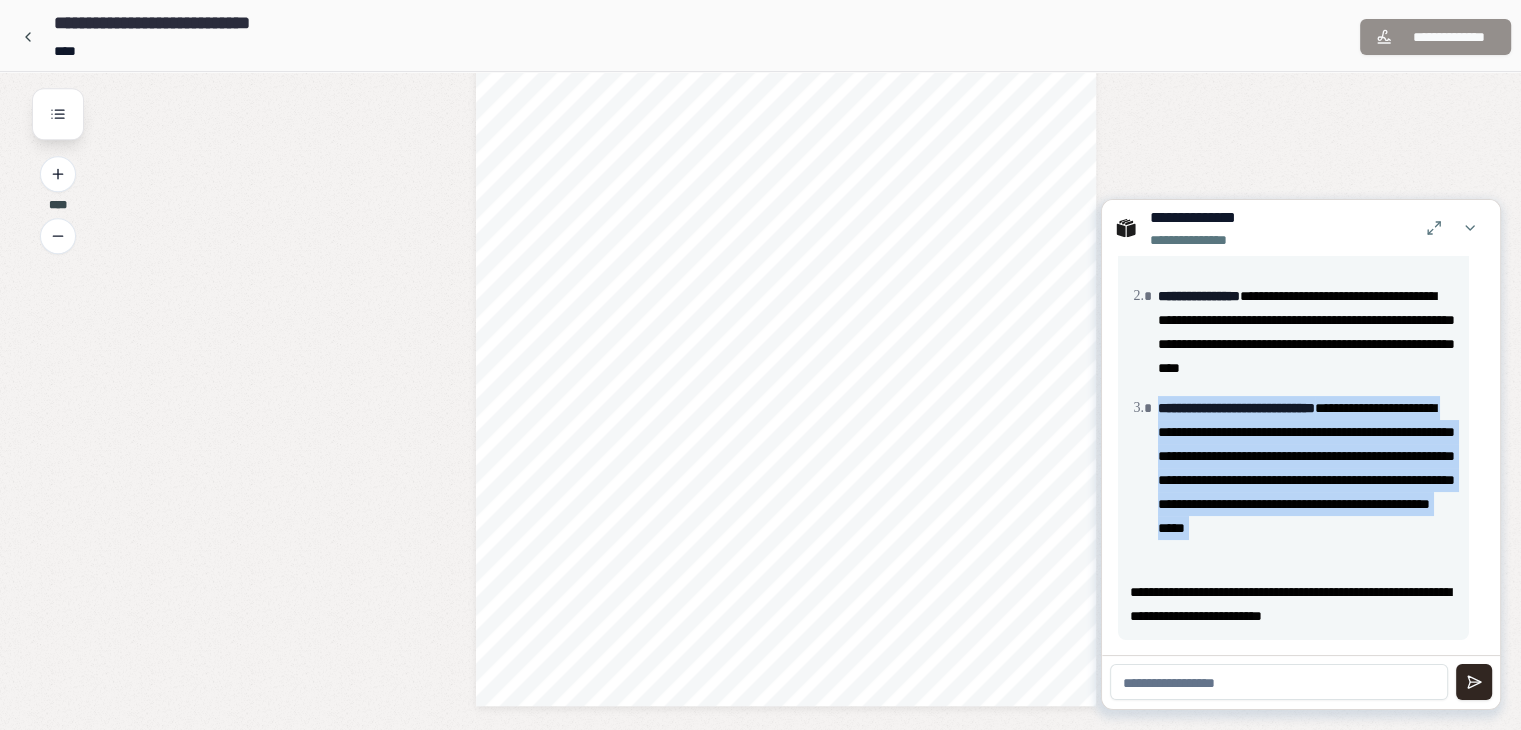 click on "[FIRST] [LAST] [STREET] [CITY], [STATE] [ZIP]" at bounding box center [1307, 480] 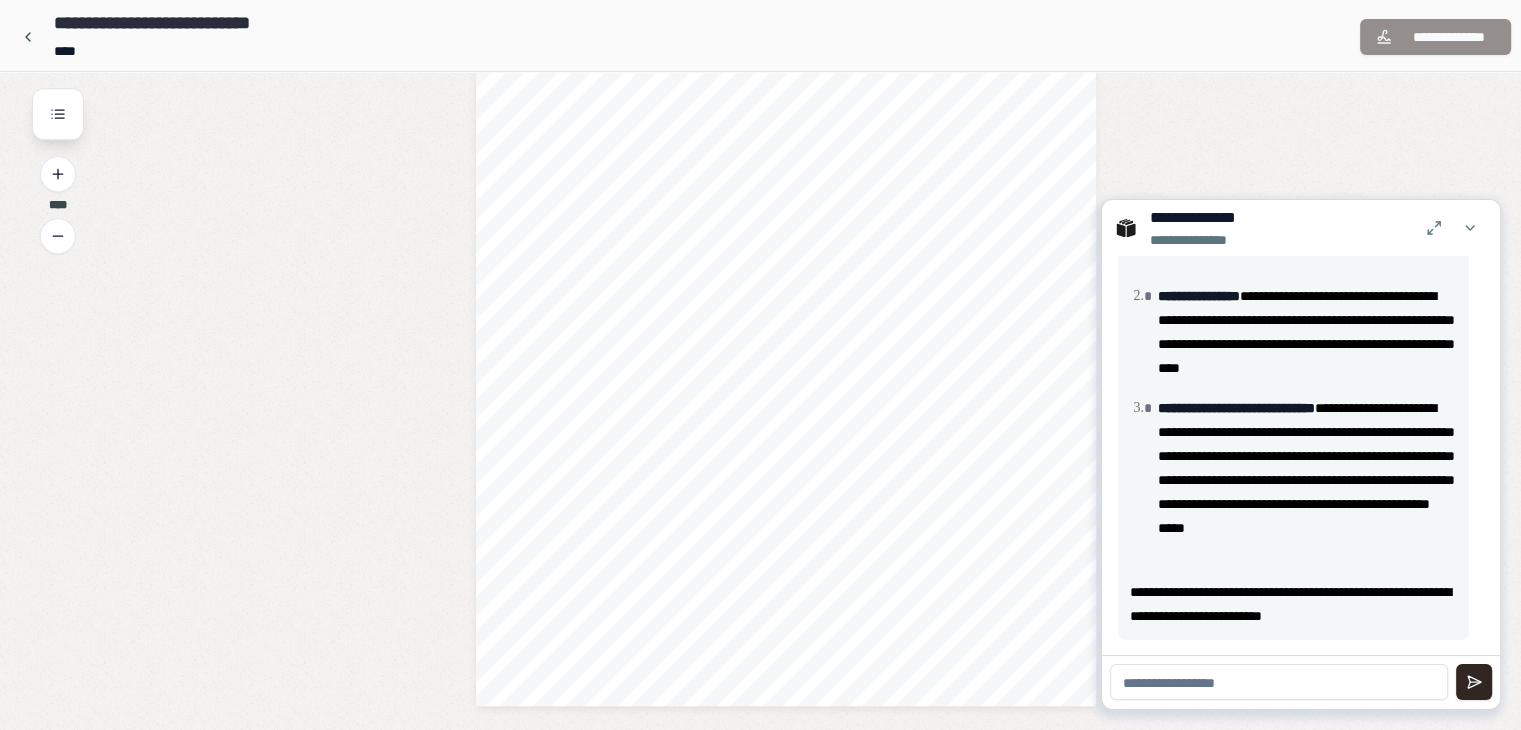 click on "[FIRST] [LAST] [STREET] [CITY], [STATE] [ZIP]" at bounding box center [1307, 480] 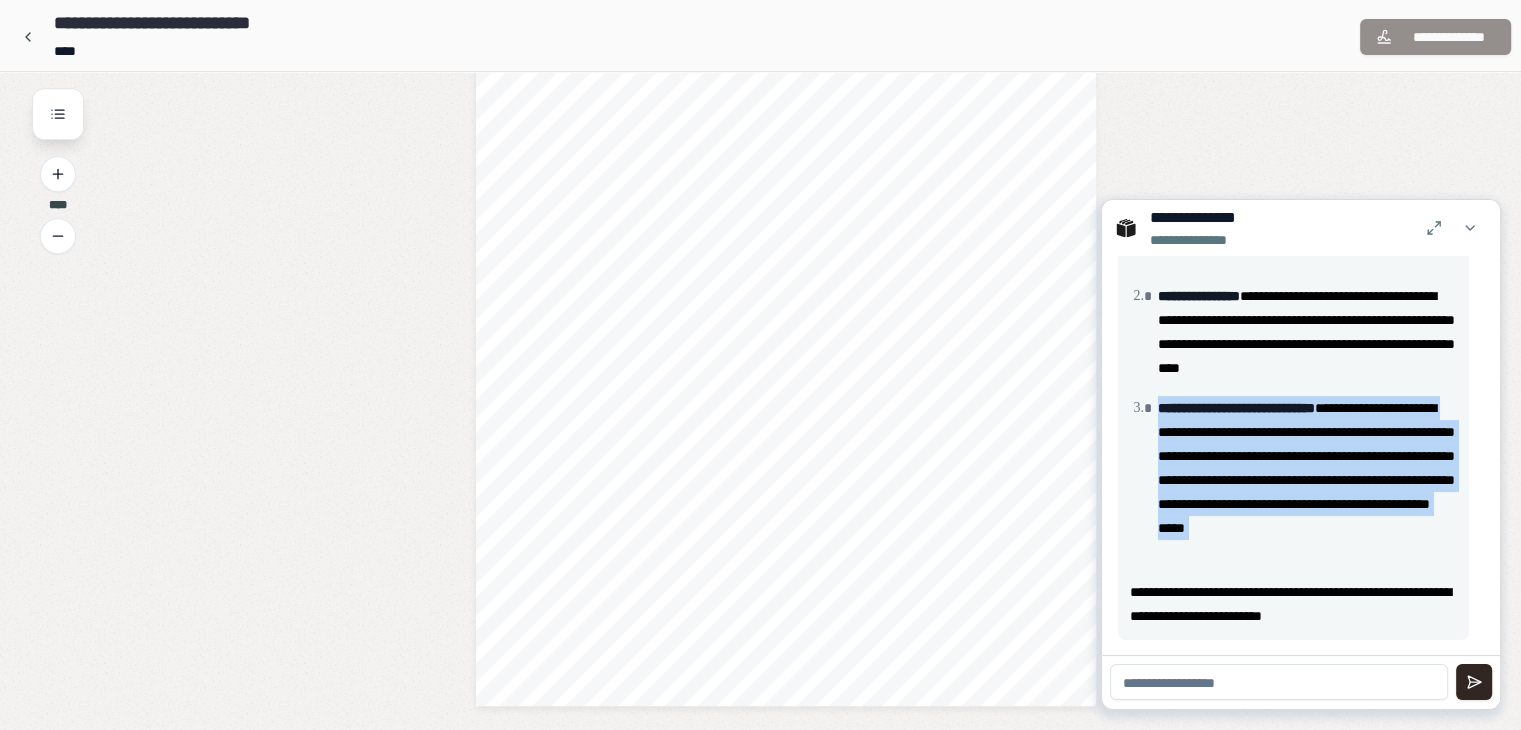 click on "[FIRST] [LAST] [STREET] [CITY], [STATE] [ZIP]" at bounding box center (1307, 480) 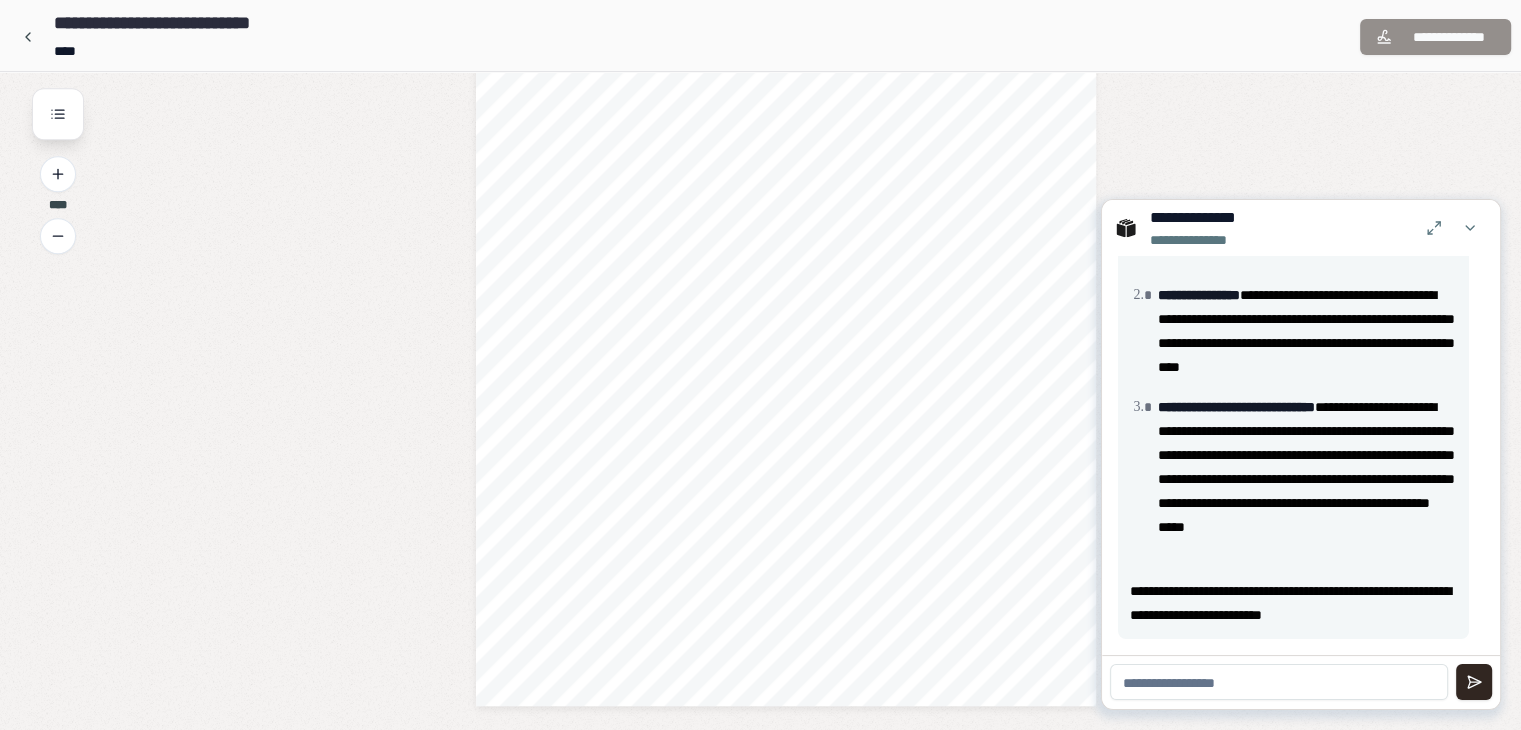 click at bounding box center (1279, 682) 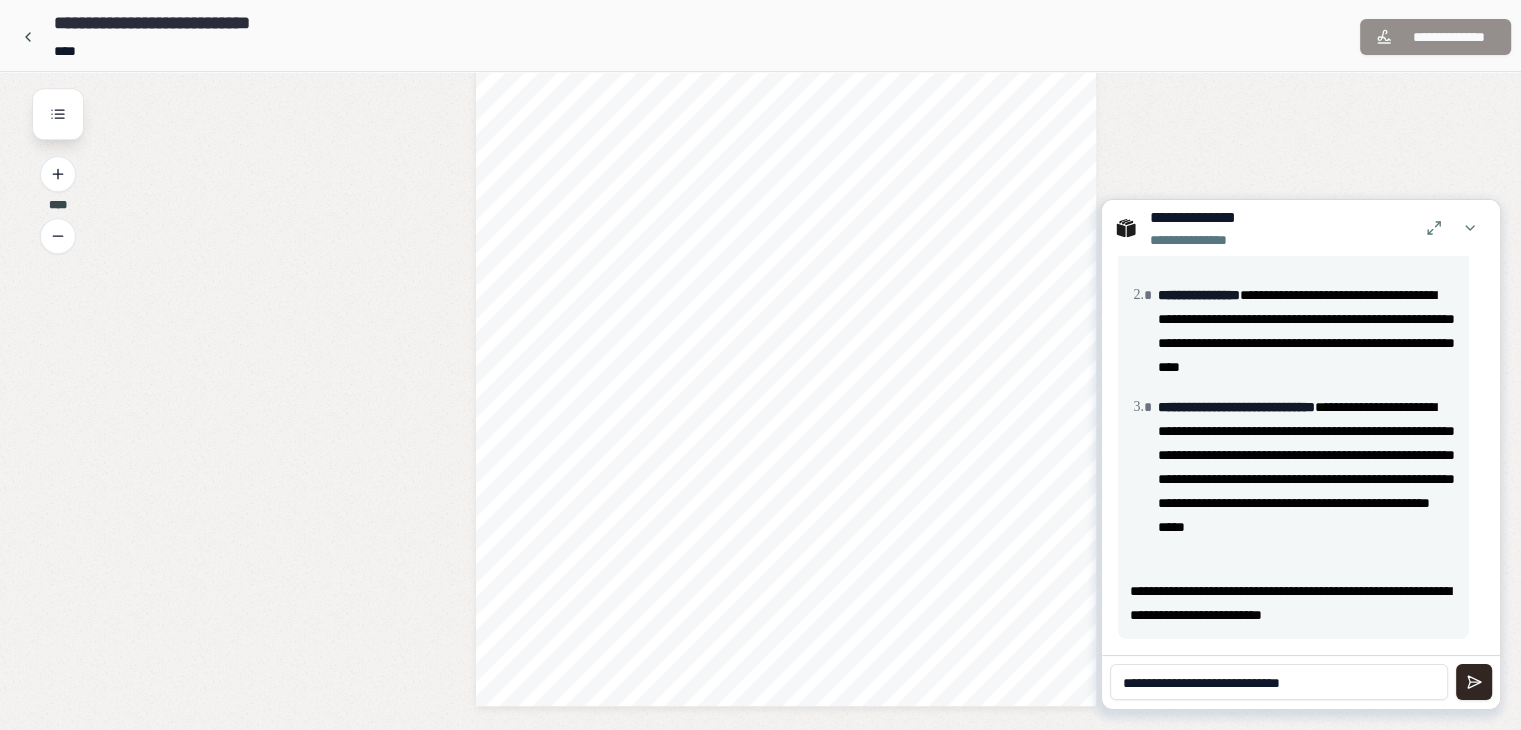 type on "**********" 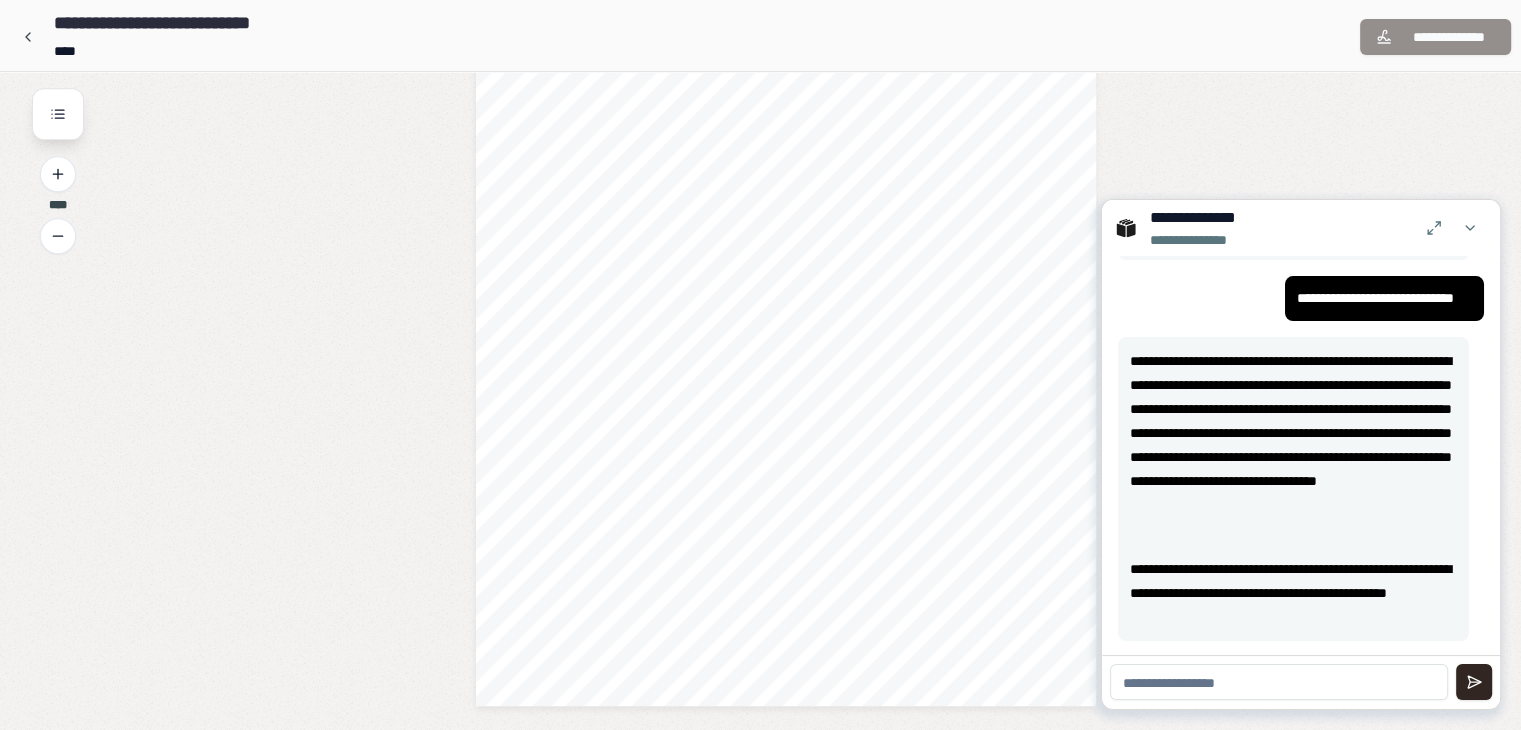 scroll, scrollTop: 684, scrollLeft: 0, axis: vertical 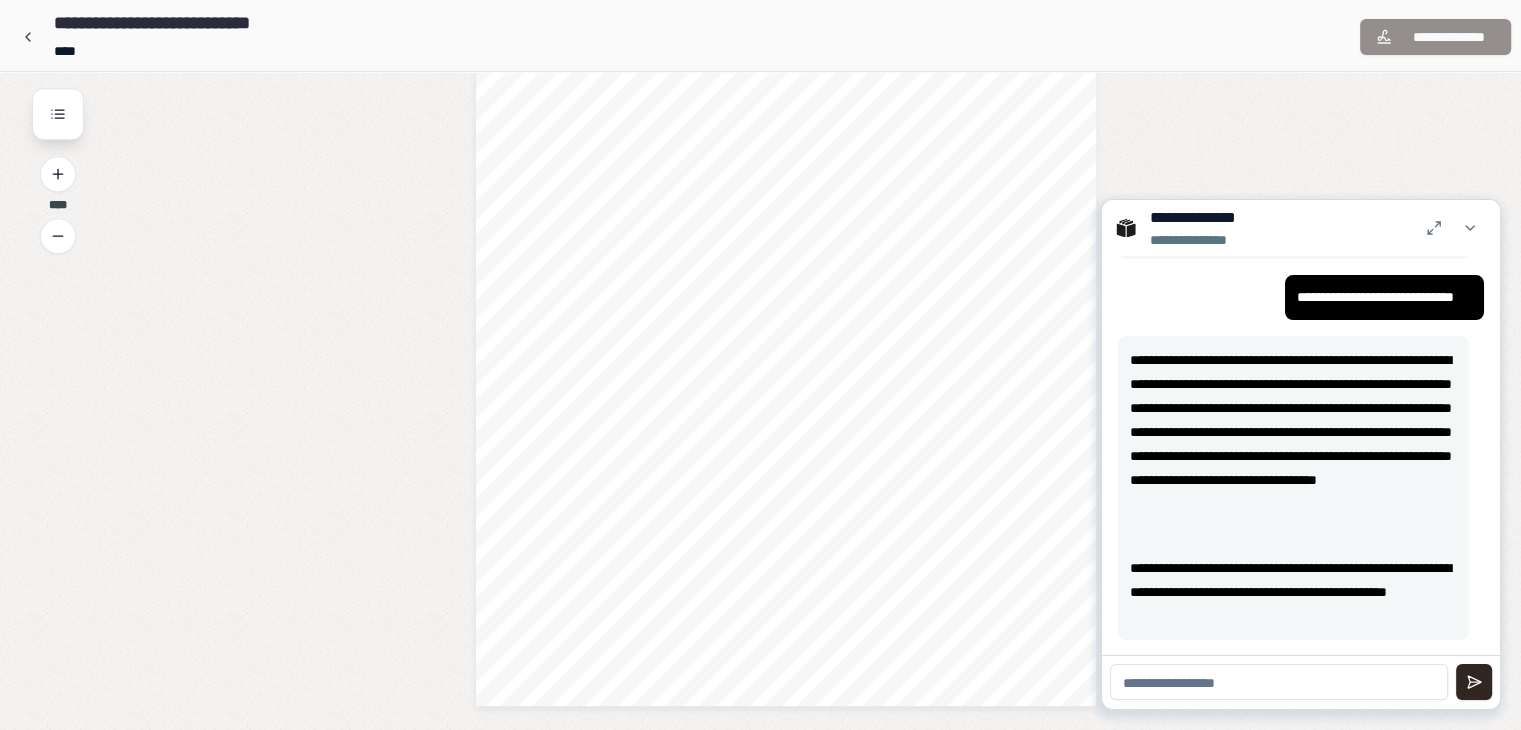 click on "[FIRST] [LAST] [STREET] [CITY], [STATE] [ZIP] [COUNTRY] [PHONE] [EMAIL] [SSN] [DLN] [CCNUM] [DOB] [AGE]" at bounding box center (1293, 444) 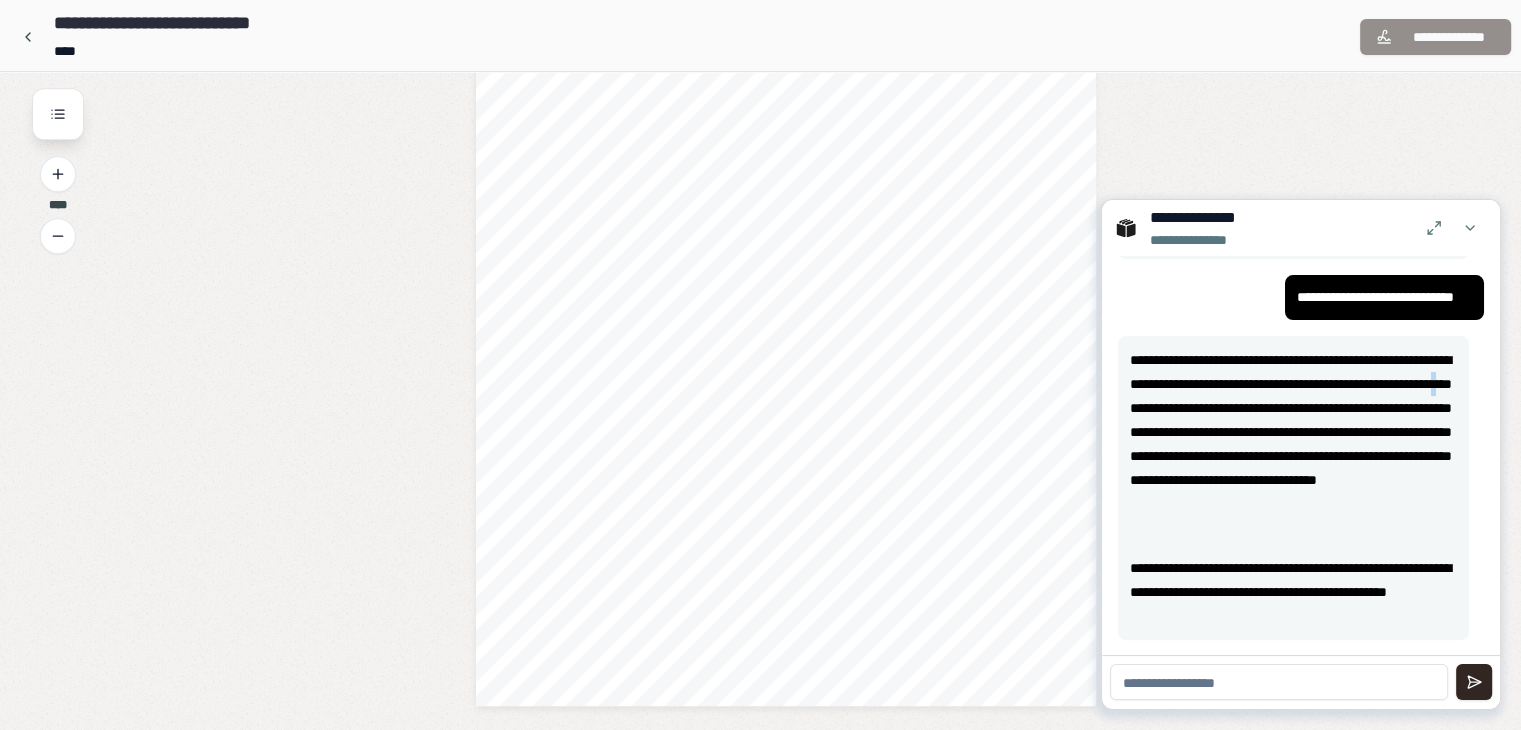 click on "[FIRST] [LAST] [STREET] [CITY], [STATE] [ZIP] [COUNTRY] [PHONE] [EMAIL] [SSN] [DLN] [CCNUM] [DOB] [AGE]" at bounding box center (1293, 444) 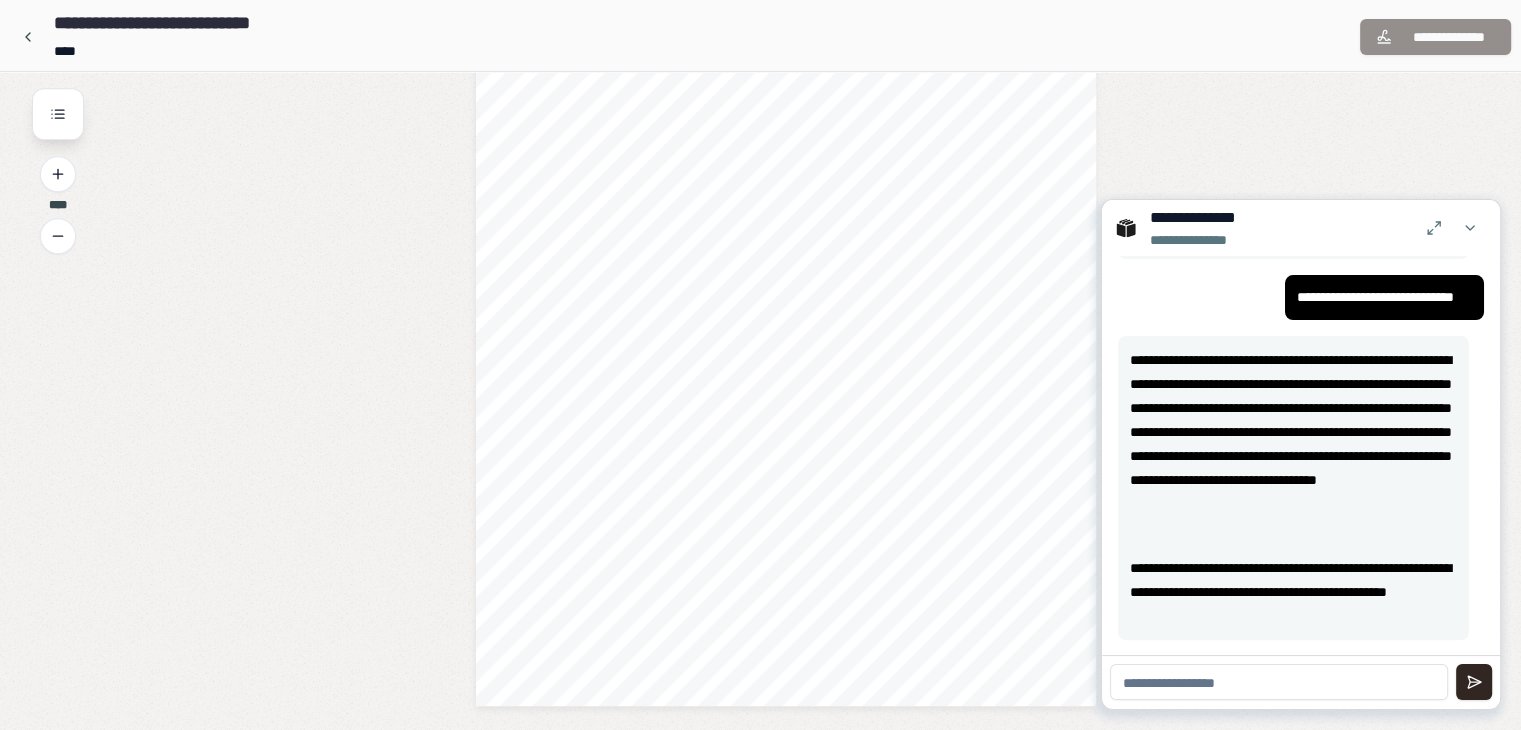 click on "[FIRST] [LAST] [STREET] [CITY], [STATE] [ZIP] [COUNTRY] [PHONE] [EMAIL] [SSN] [DLN] [CCNUM] [DOB] [AGE]" at bounding box center (1293, 444) 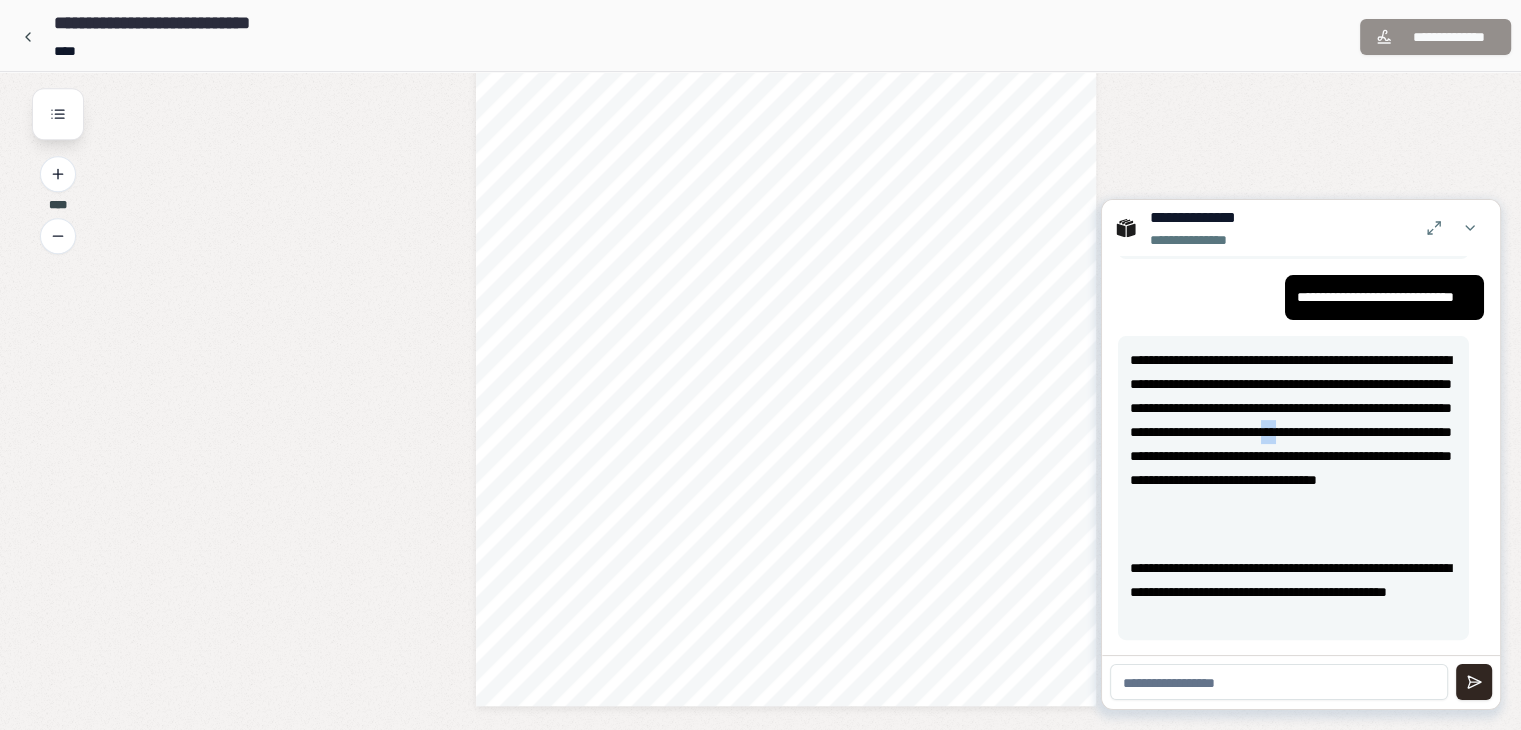 click on "[FIRST] [LAST] [STREET] [CITY], [STATE] [ZIP] [COUNTRY] [PHONE] [EMAIL] [SSN] [DLN] [CCNUM] [DOB] [AGE]" at bounding box center [1293, 444] 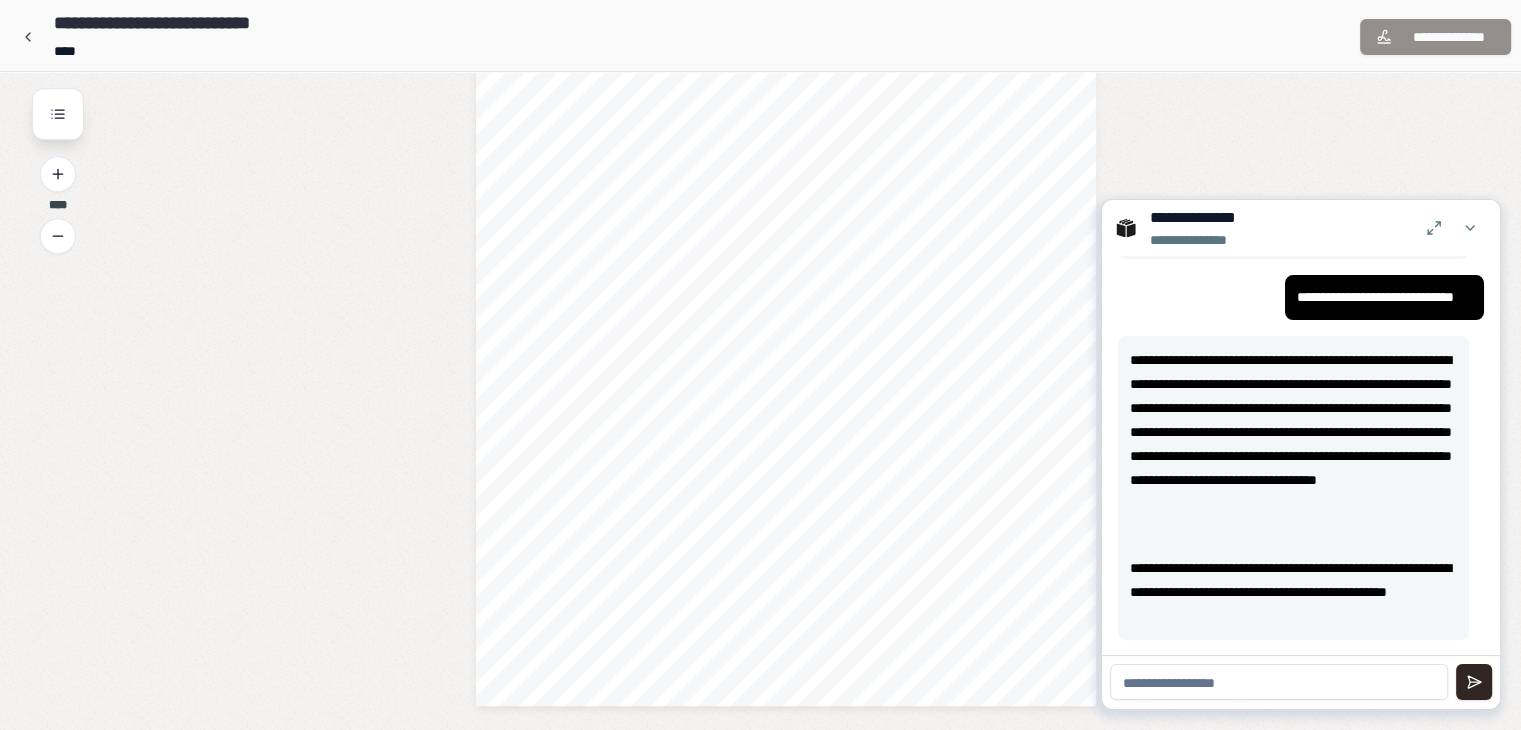 click on "[FIRST] [LAST] [STREET] [CITY], [STATE] [ZIP] [COUNTRY] [PHONE] [EMAIL] [SSN] [DLN] [CCNUM] [DOB] [AGE]" at bounding box center (1293, 444) 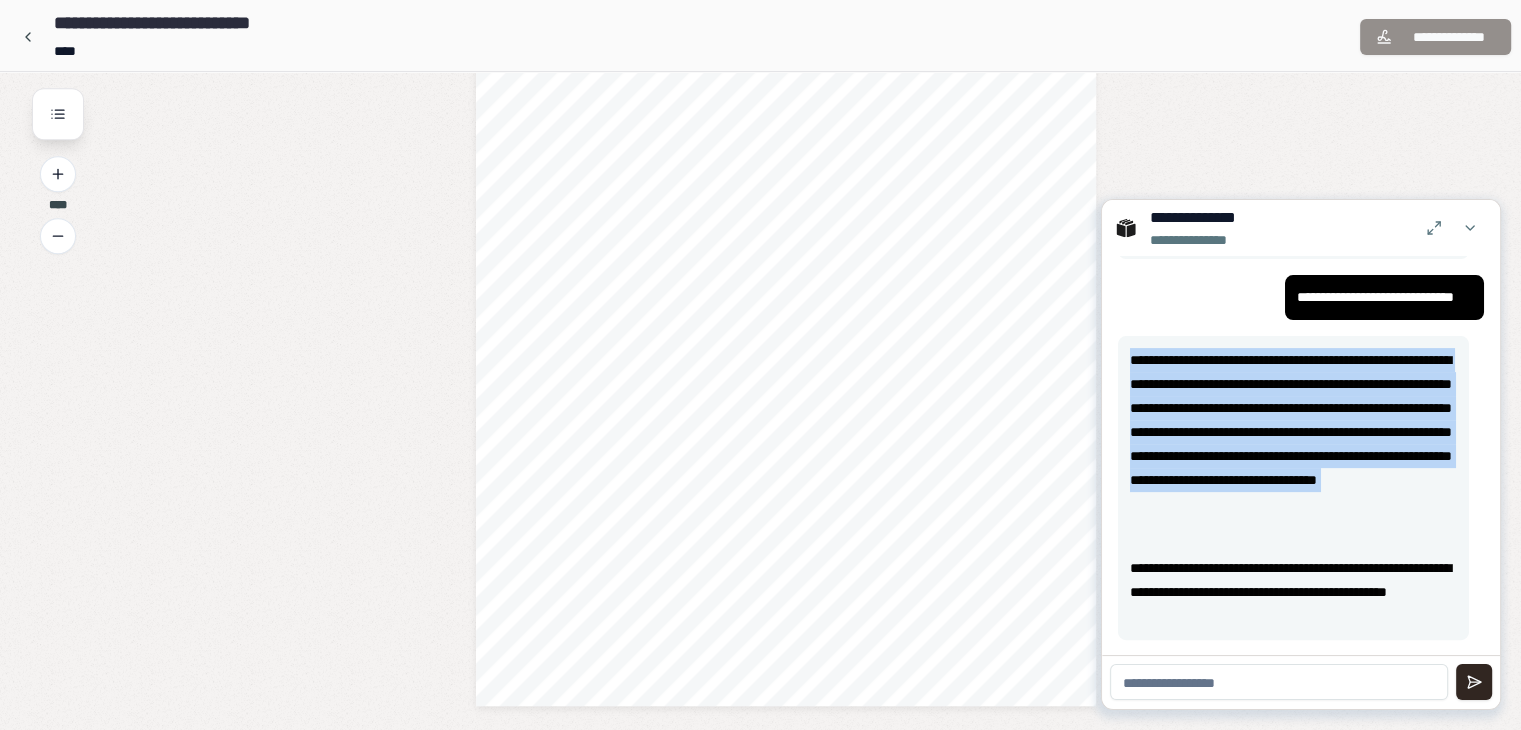 click on "[FIRST] [LAST] [STREET] [CITY], [STATE] [ZIP] [COUNTRY] [PHONE] [EMAIL] [SSN] [DLN] [CCNUM] [DOB] [AGE]" at bounding box center [1293, 444] 